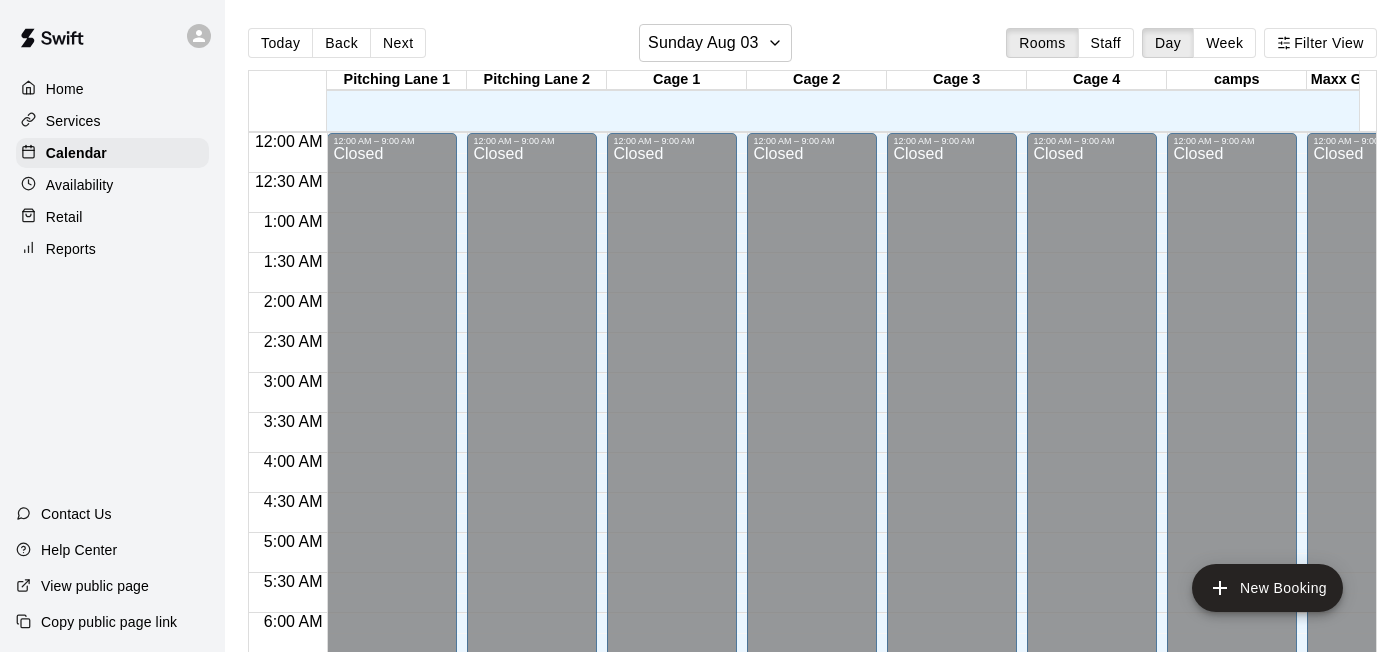 scroll, scrollTop: 0, scrollLeft: 0, axis: both 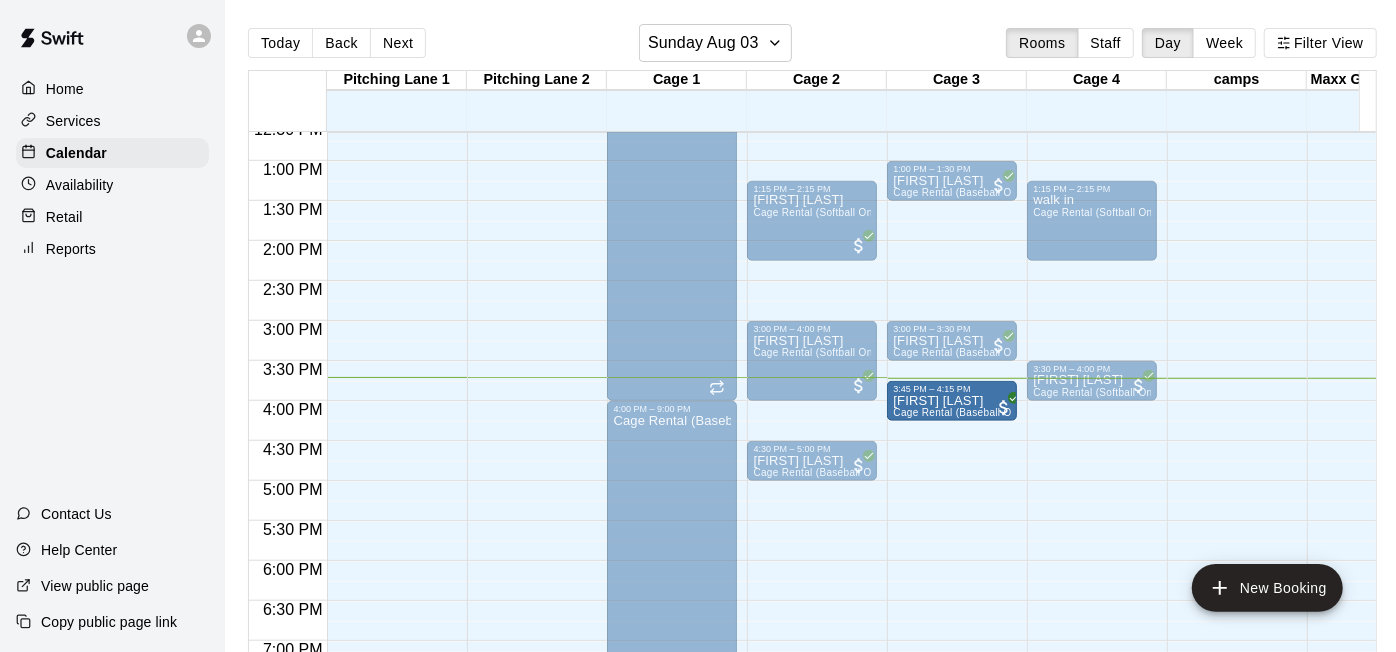 drag, startPoint x: 971, startPoint y: 374, endPoint x: 977, endPoint y: 398, distance: 24.738634 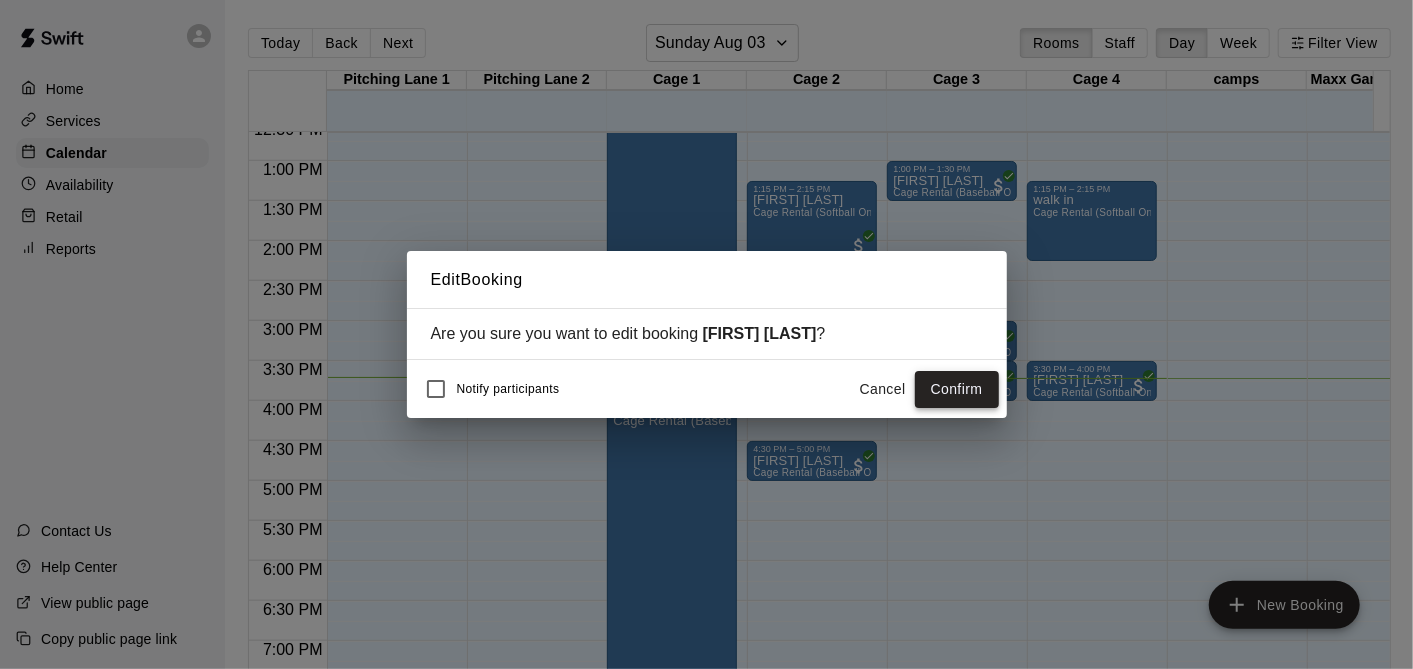 click on "Confirm" at bounding box center (957, 389) 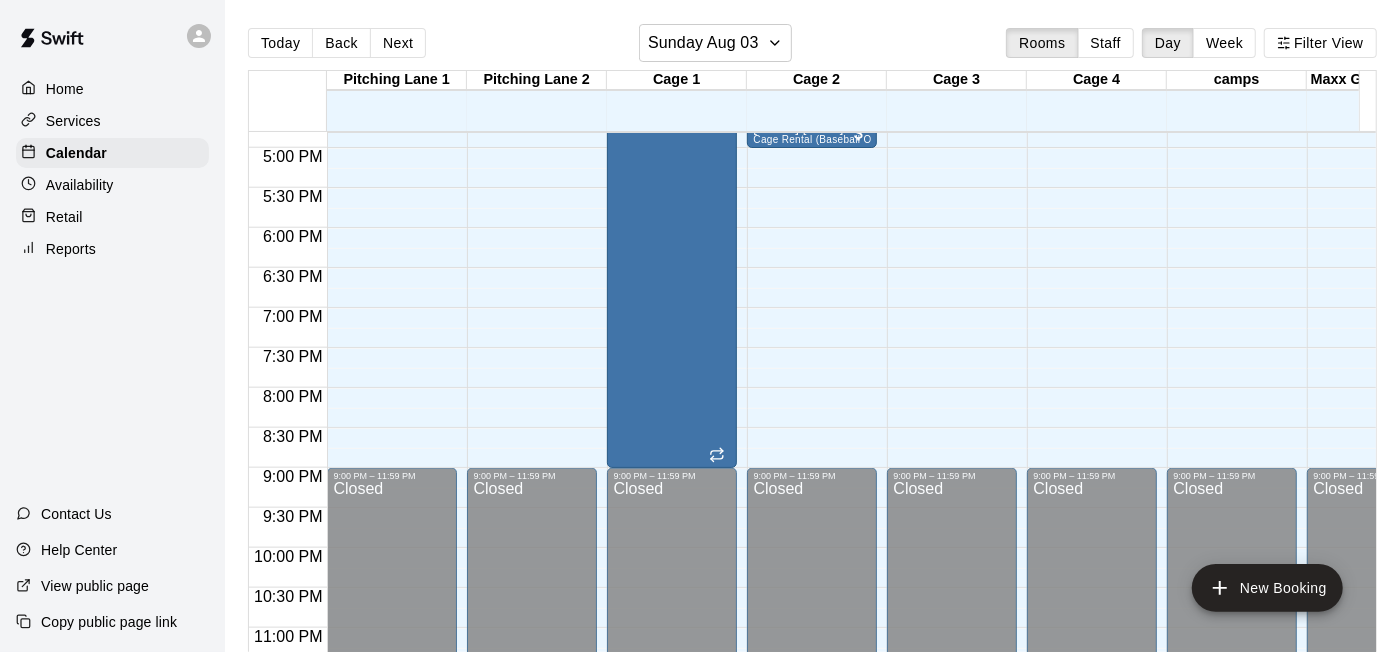 scroll, scrollTop: 1012, scrollLeft: 0, axis: vertical 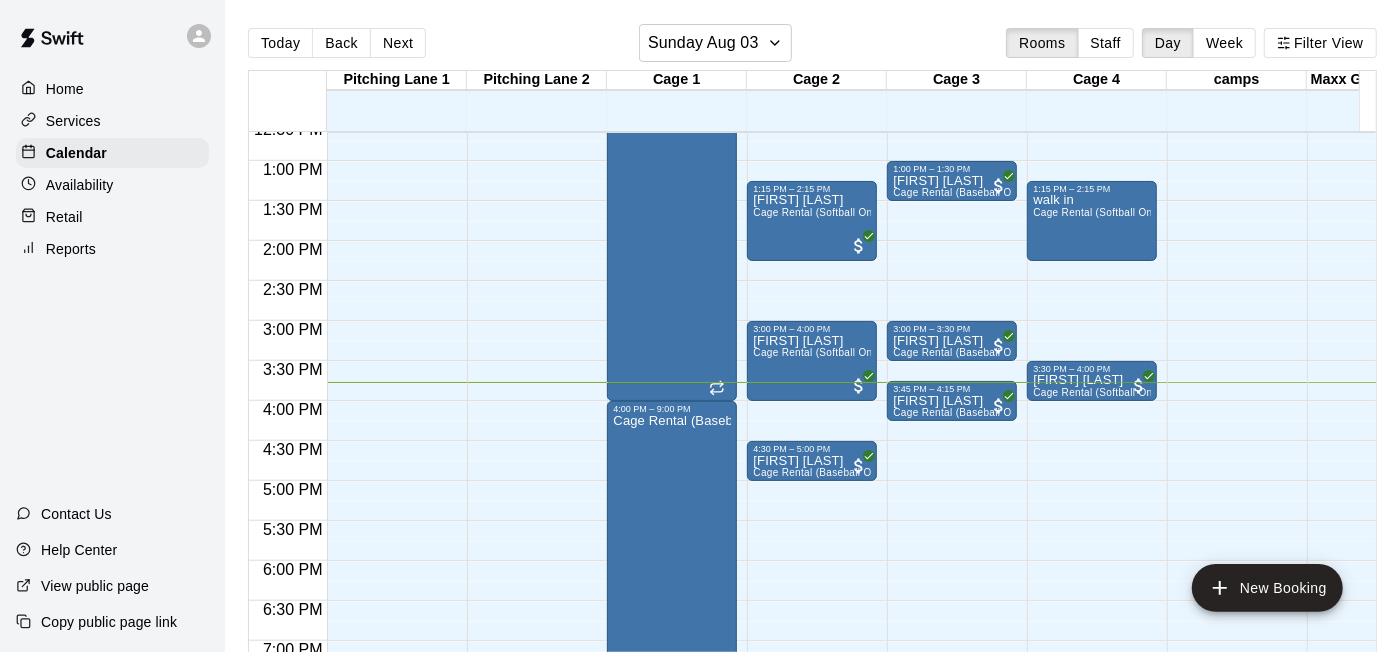 click on "12:00 AM – 9:00 AM Closed 11:30 AM – 12:30 PM [FIRST] [LAST] Cage Rental (Softball Only) 1:15 PM – 2:15 PM [FIRST] [LAST] Cage Rental (Softball Only) 3:00 PM – 4:00 PM [FIRST] [LAST]  Cage Rental (Softball Only) 4:30 PM – 5:00 PM [FIRST] [LAST] Cage Rental (Baseball Only) 9:00 PM – 11:59 PM Closed" at bounding box center (812, 81) 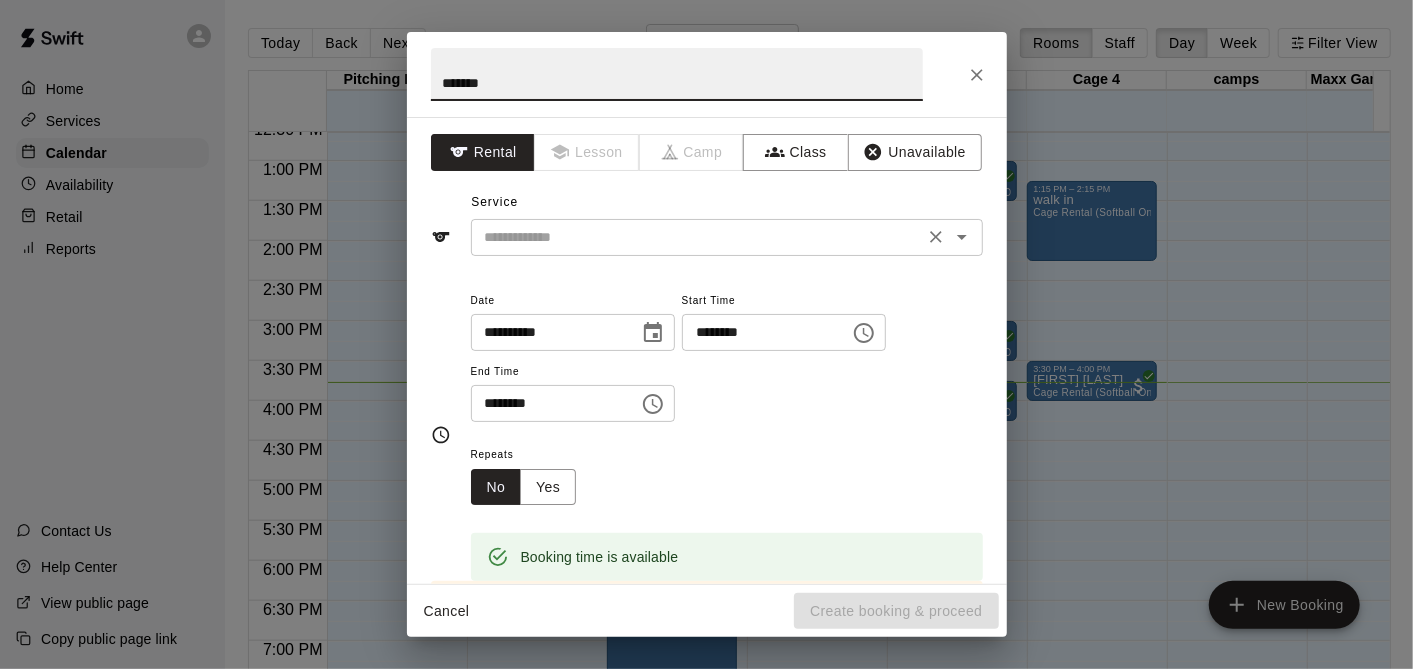 type on "*******" 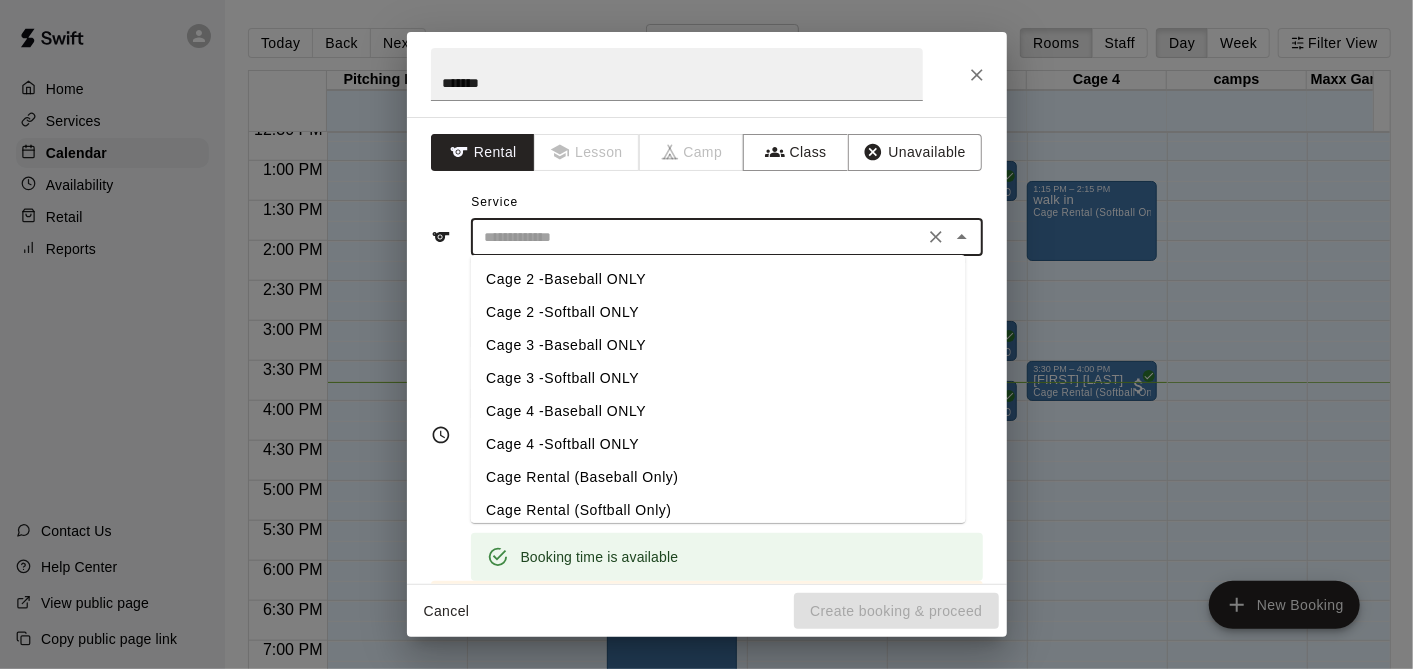 click on "Cage 2 -Softball ONLY" at bounding box center [717, 312] 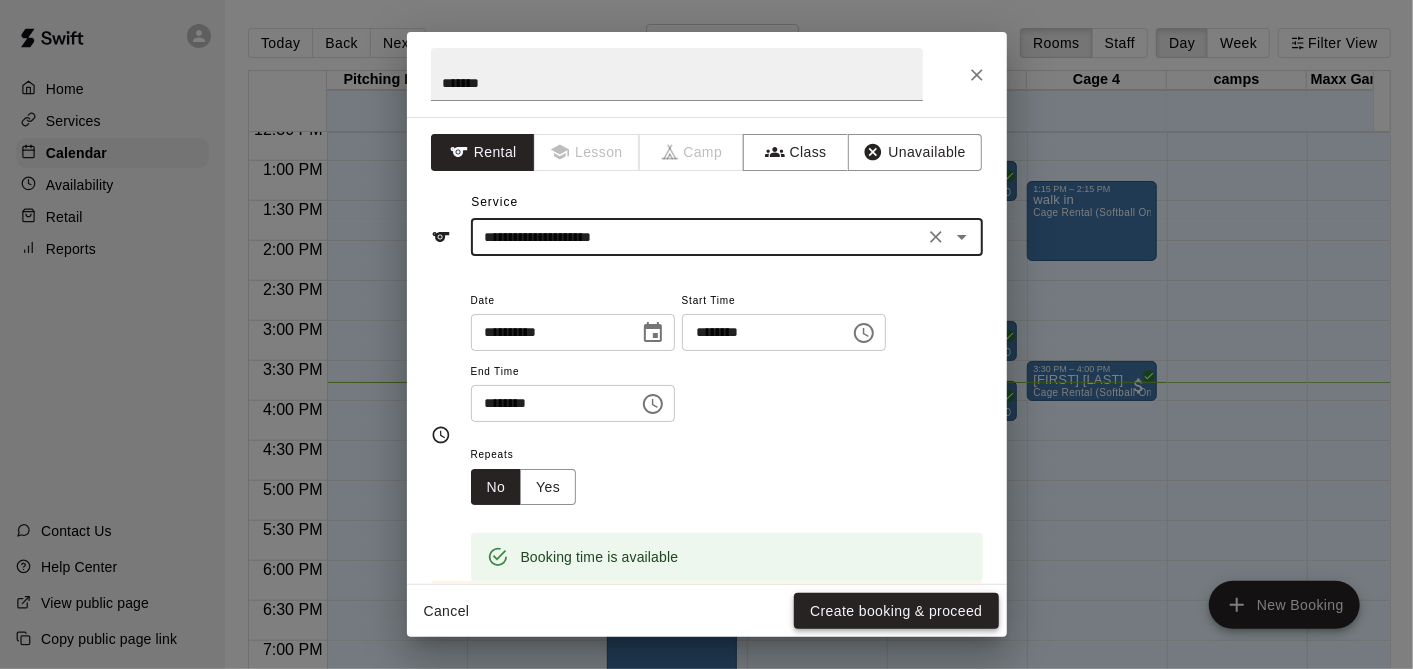 click on "Create booking & proceed" at bounding box center [896, 611] 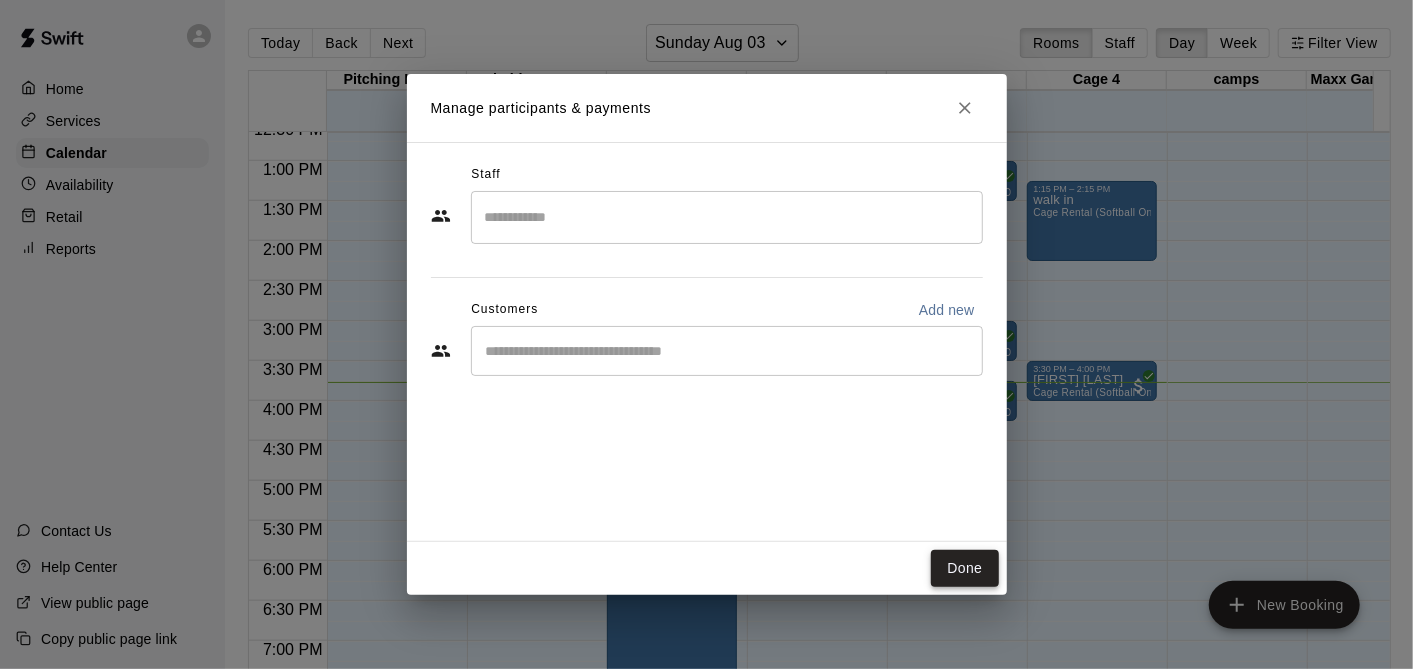 click on "Done" at bounding box center (964, 568) 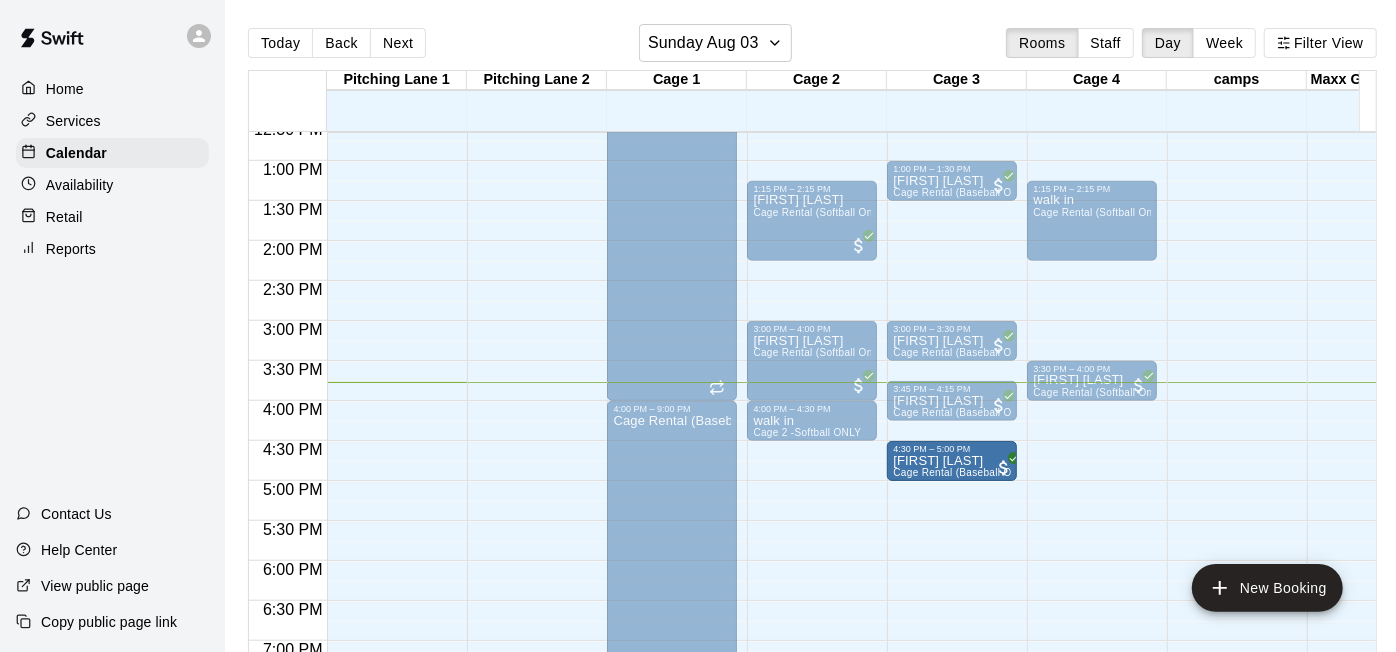 drag, startPoint x: 808, startPoint y: 470, endPoint x: 940, endPoint y: 473, distance: 132.03409 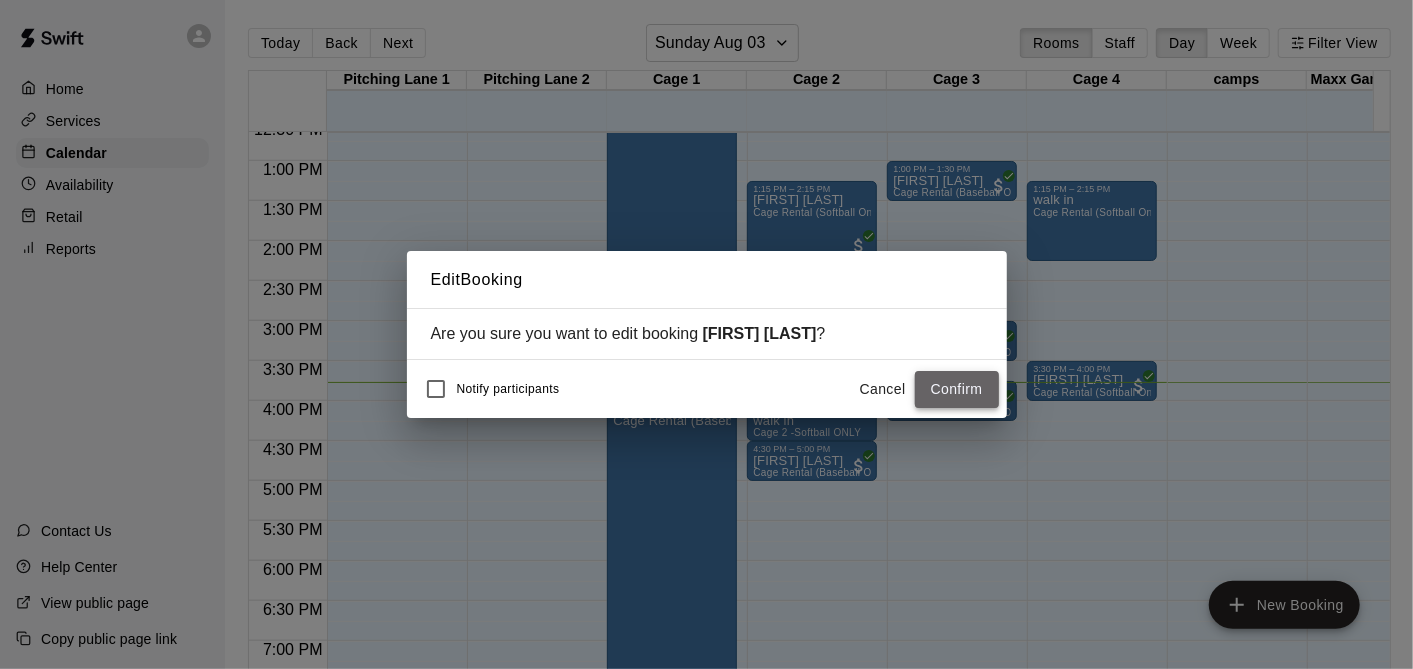 click on "Confirm" at bounding box center [957, 389] 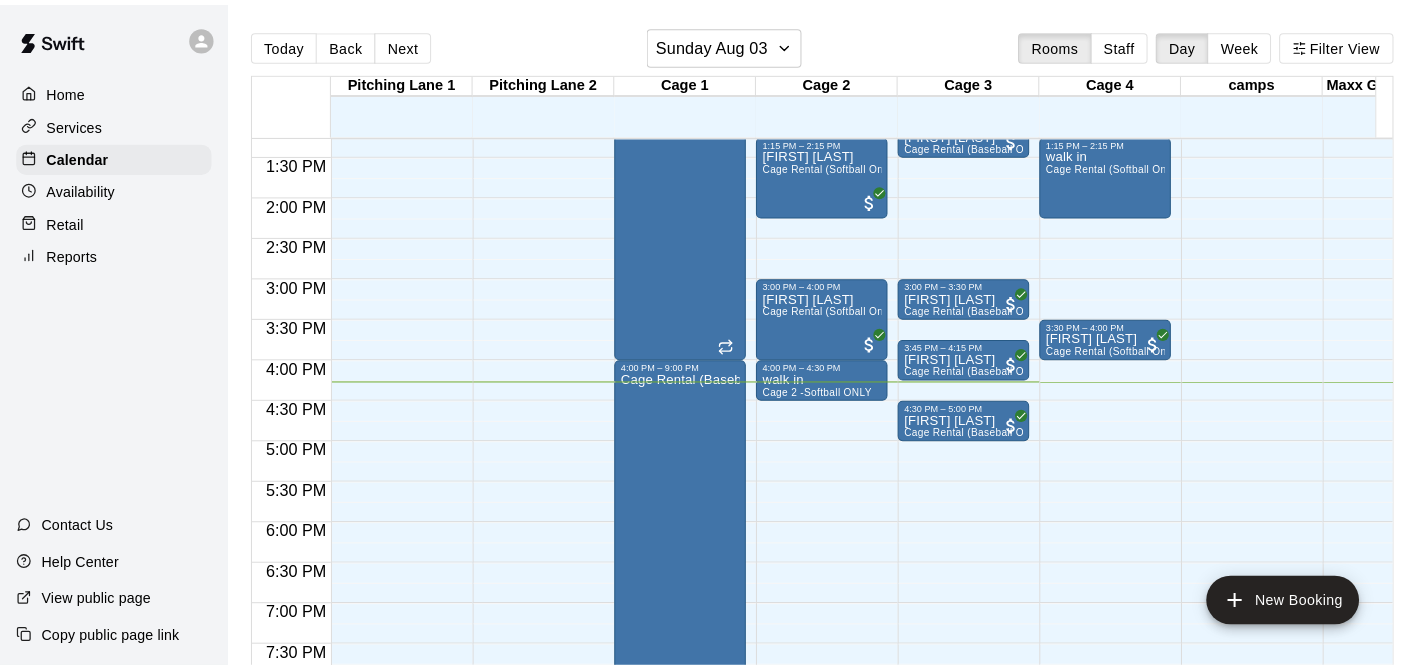 scroll, scrollTop: 1068, scrollLeft: 0, axis: vertical 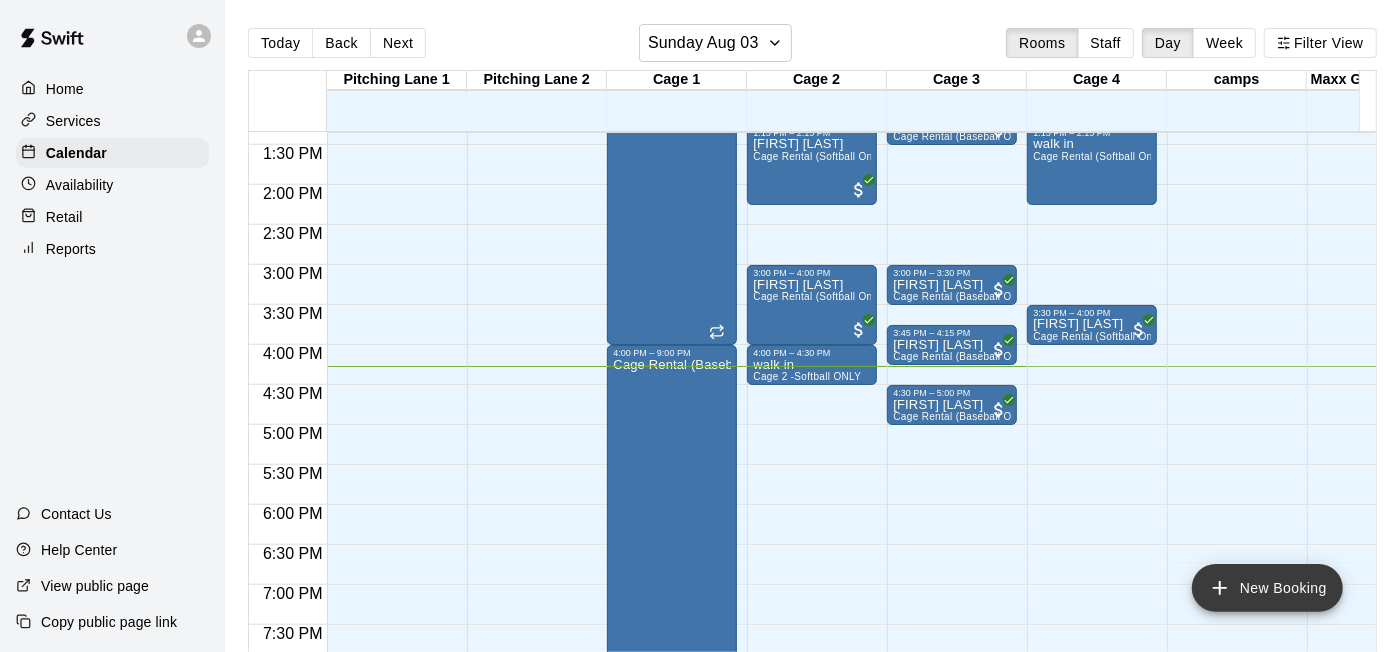 click on "New Booking" at bounding box center [1267, 588] 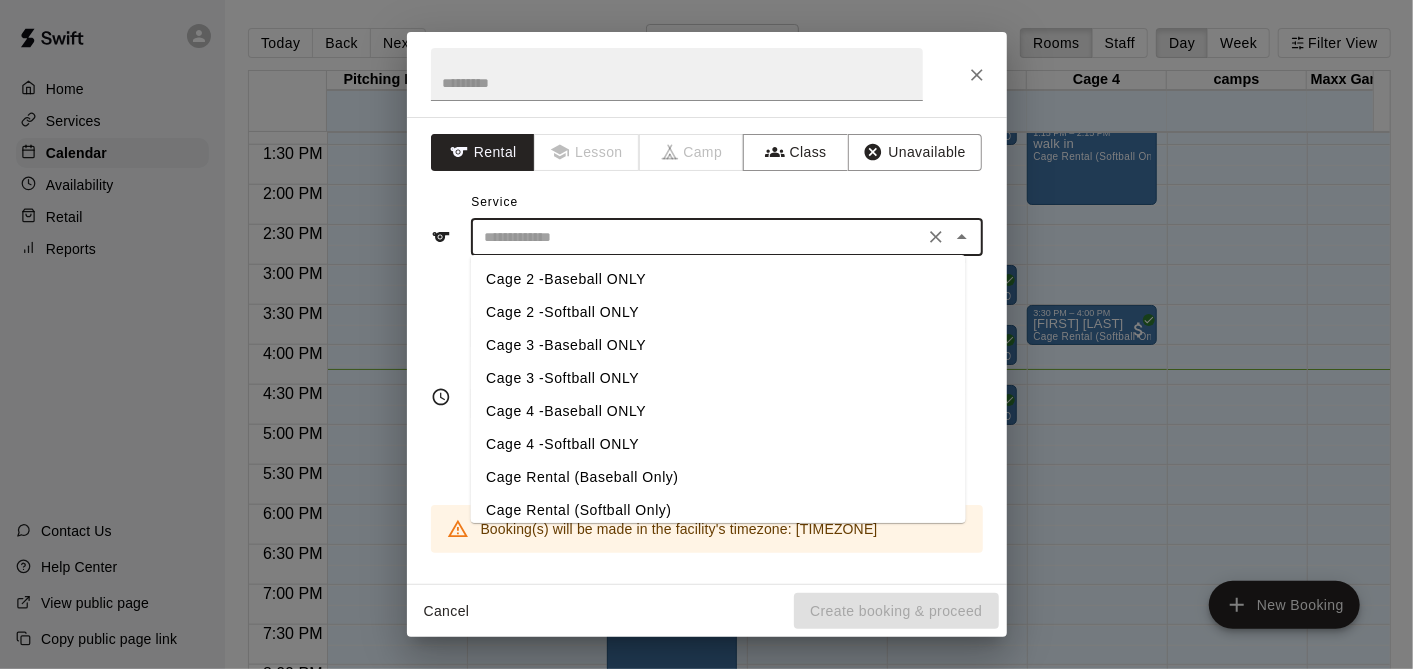 click at bounding box center [697, 237] 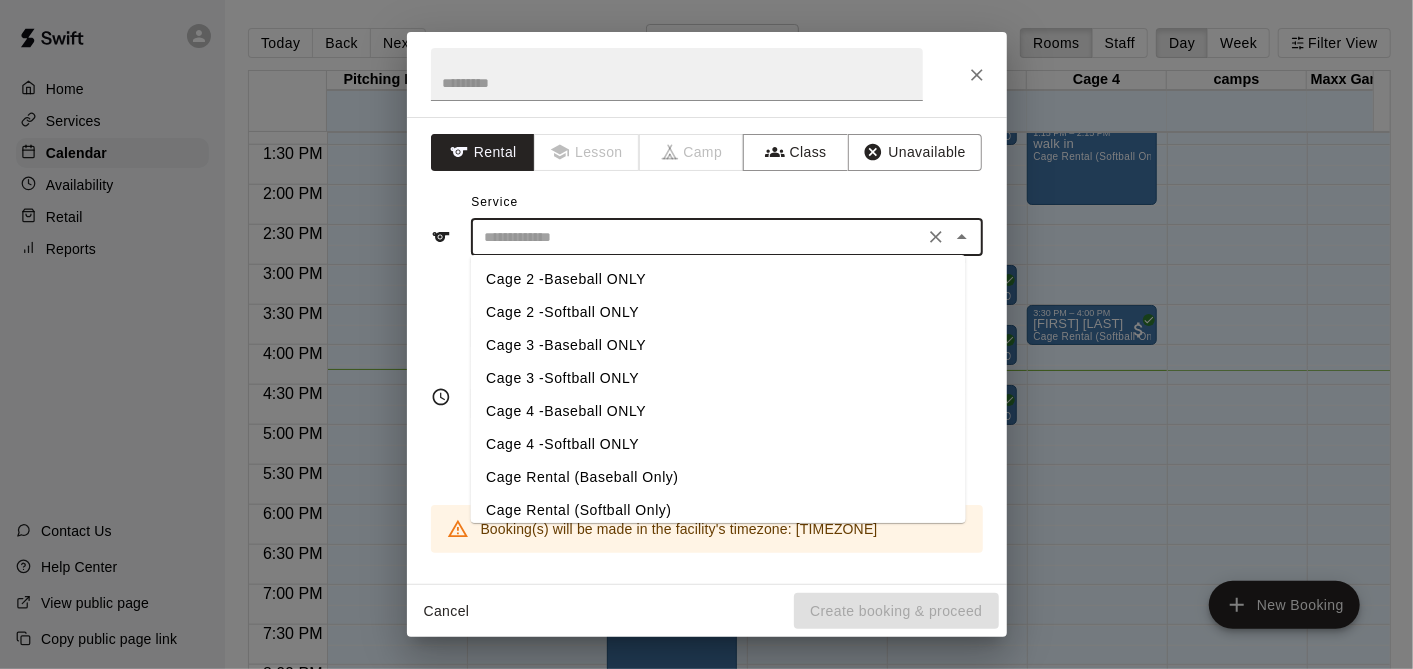 click on "Cage 4 -Softball ONLY" at bounding box center (717, 444) 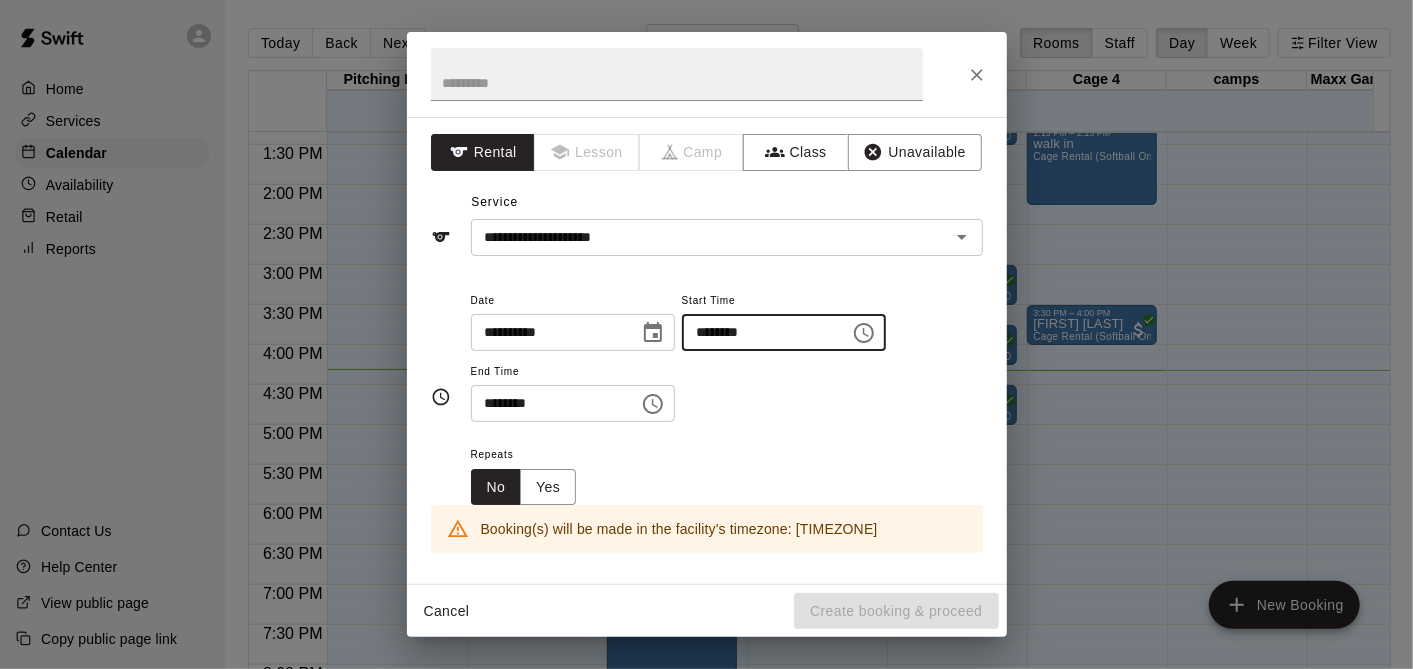 click on "********" at bounding box center [759, 332] 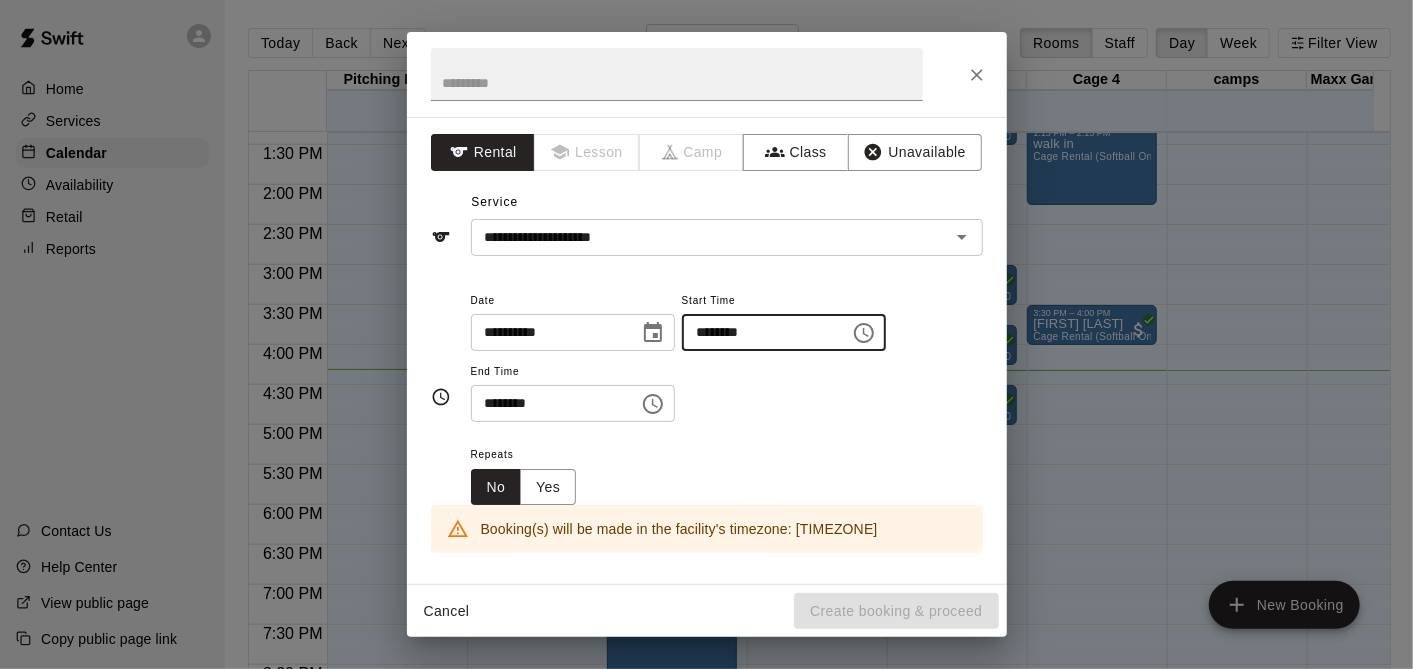 click on "********" at bounding box center (759, 332) 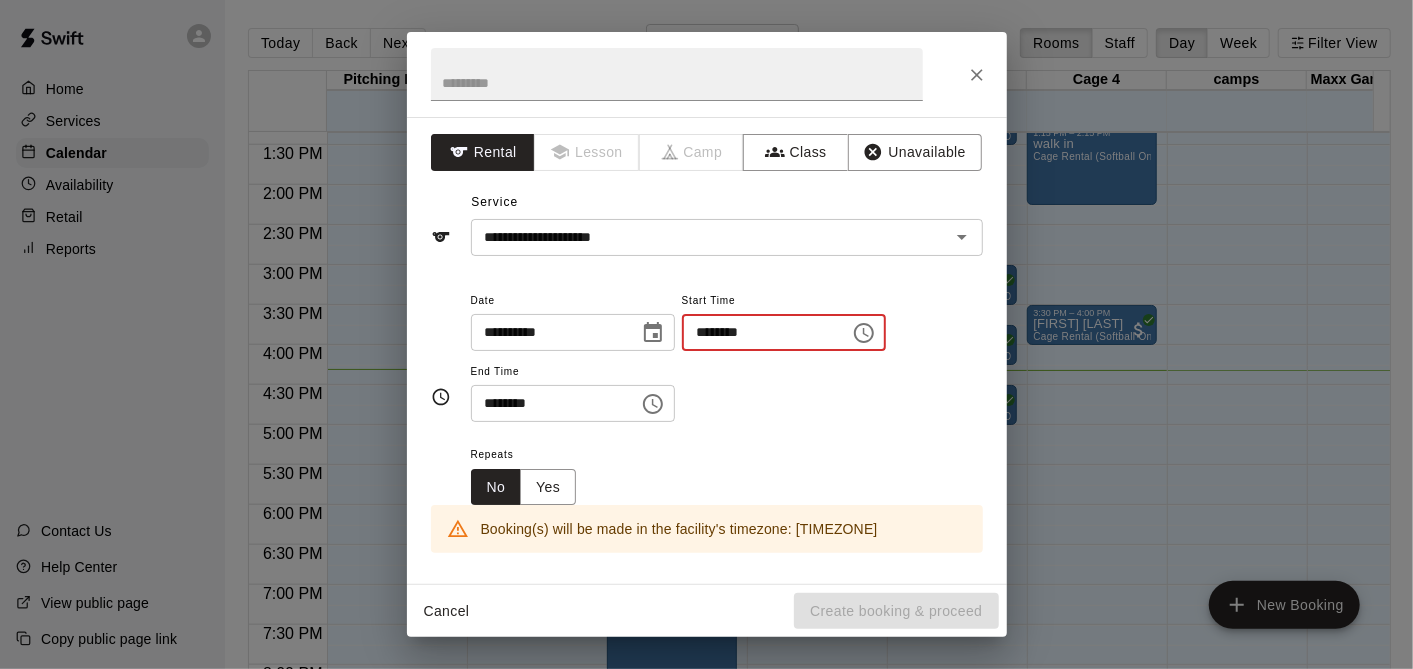 click on "********" at bounding box center (759, 332) 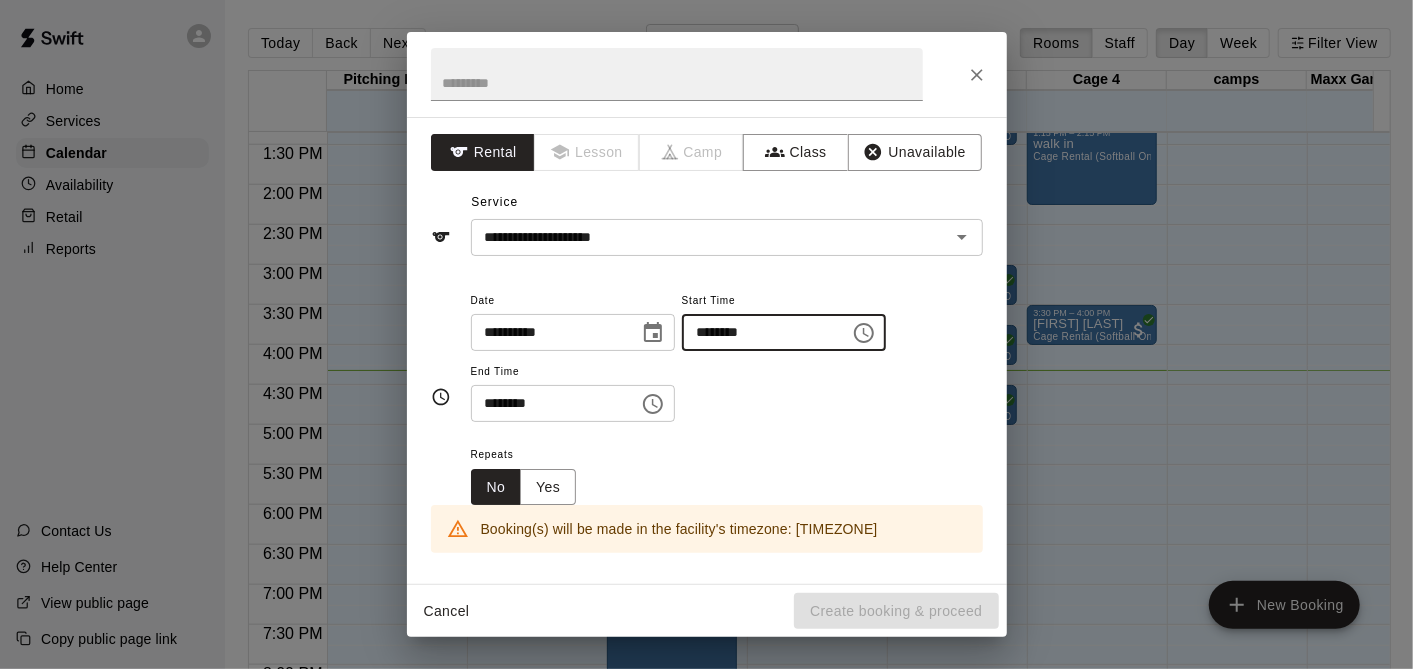type on "********" 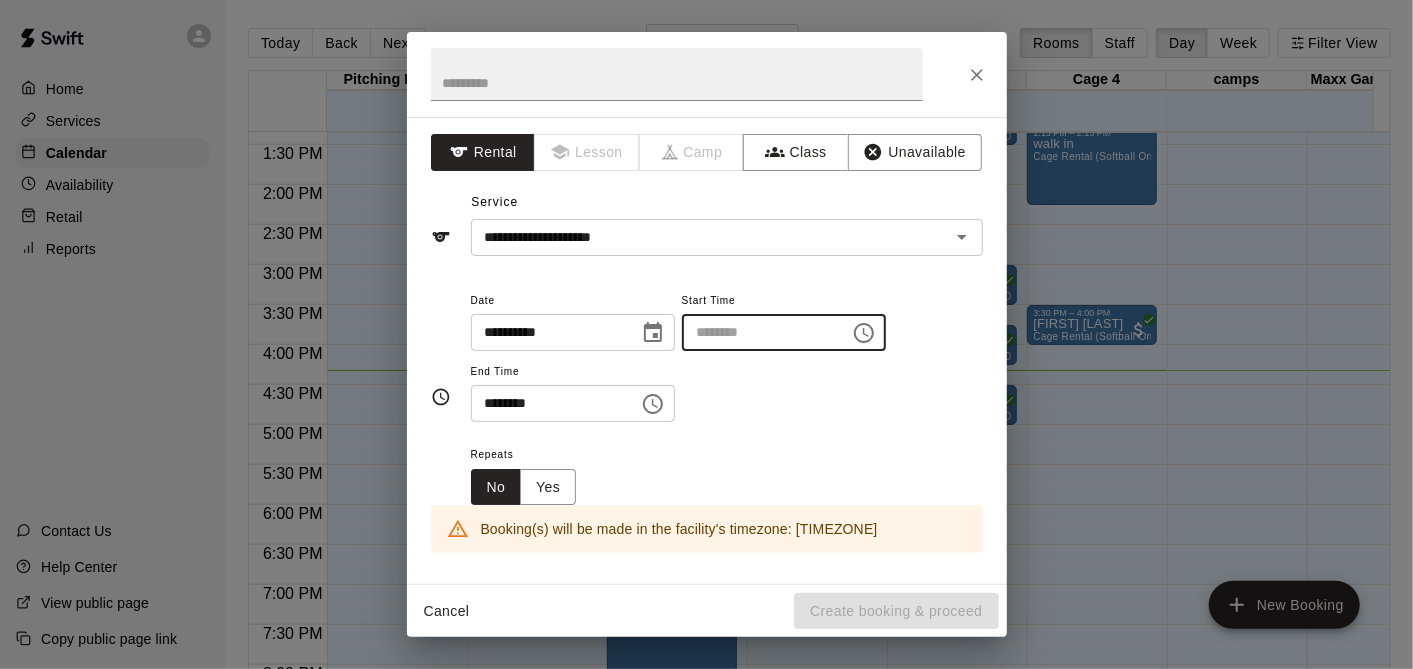 click on "**********" at bounding box center (548, 332) 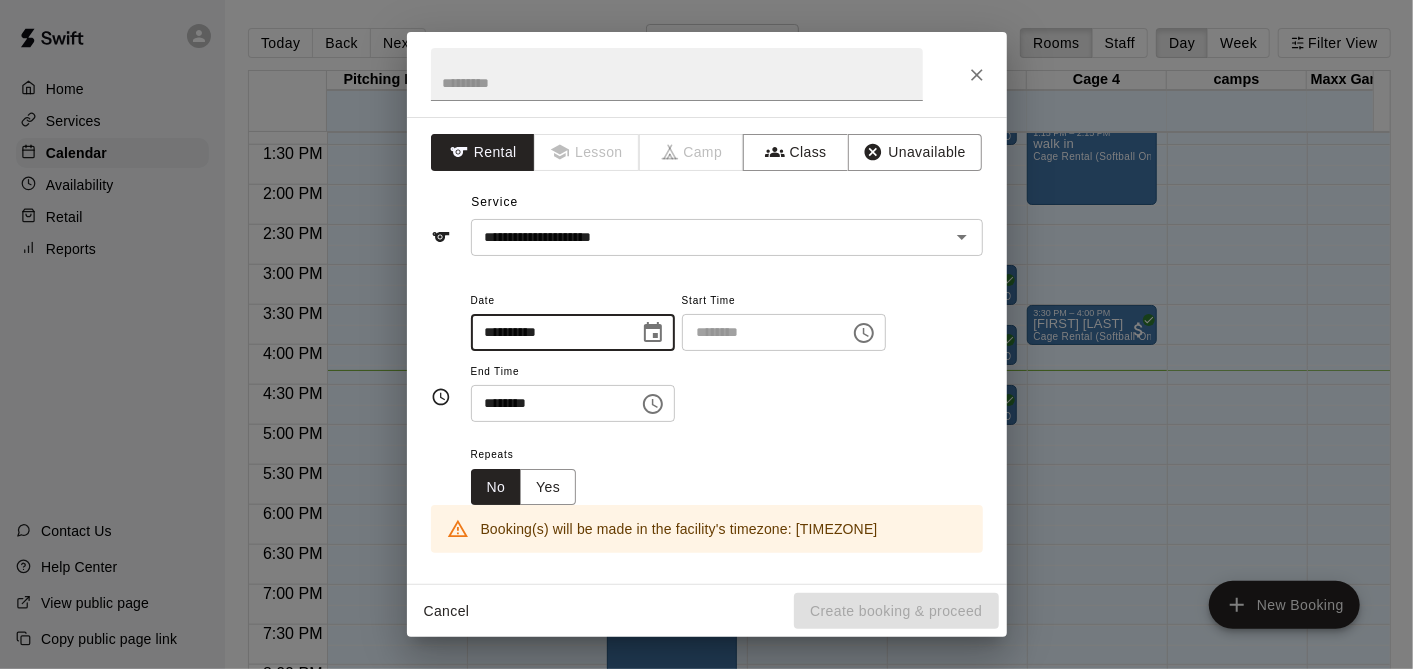 click on "********" at bounding box center (548, 403) 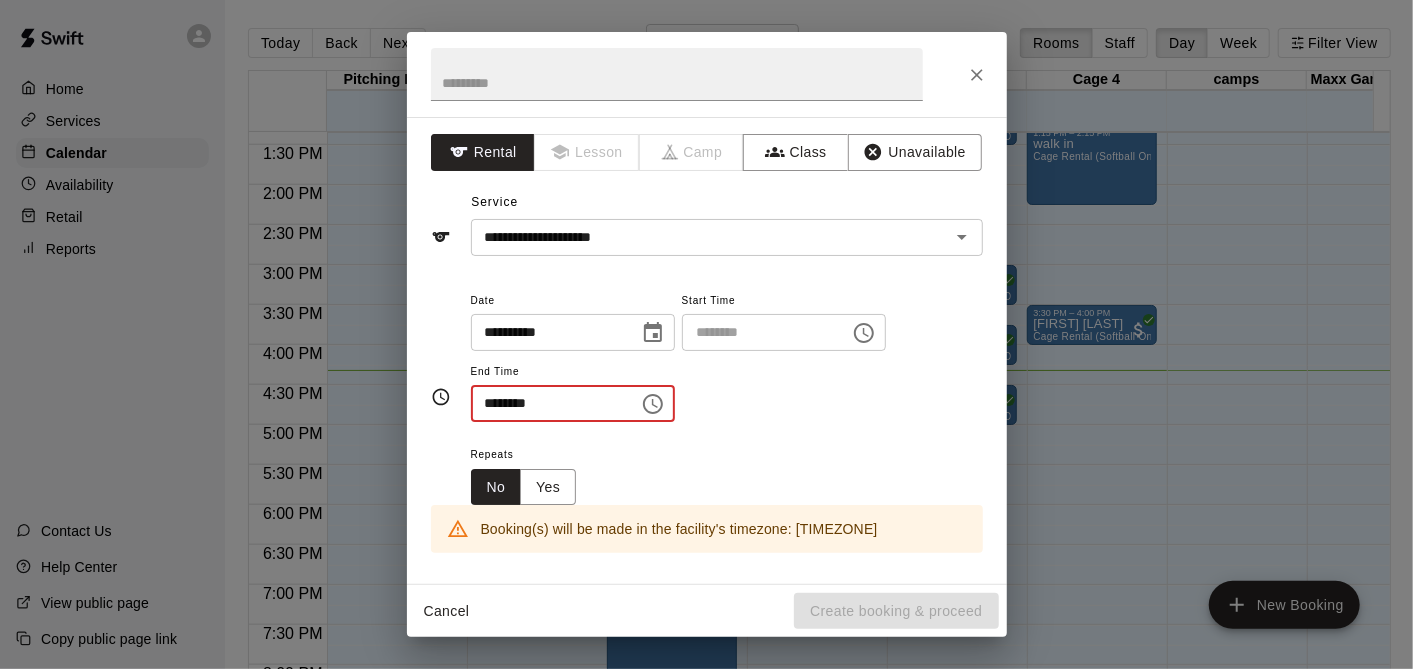 click on "********" at bounding box center [548, 403] 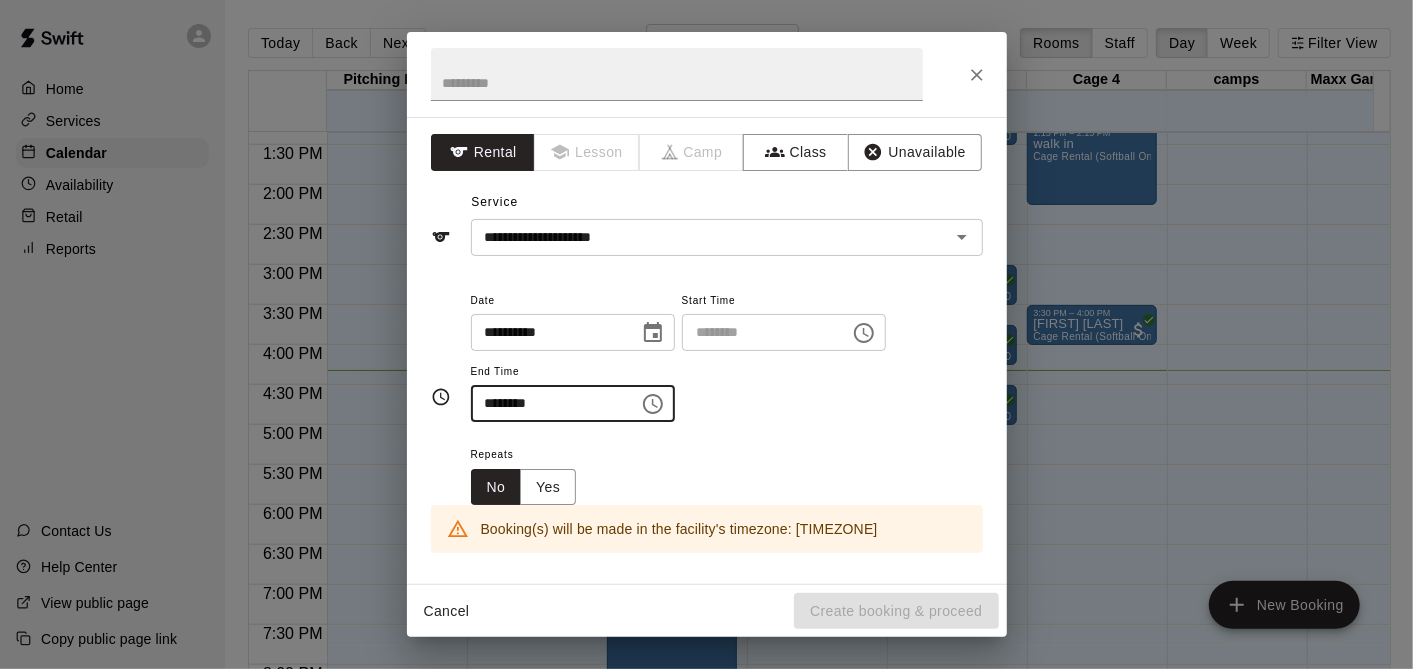 click on "********" at bounding box center (548, 403) 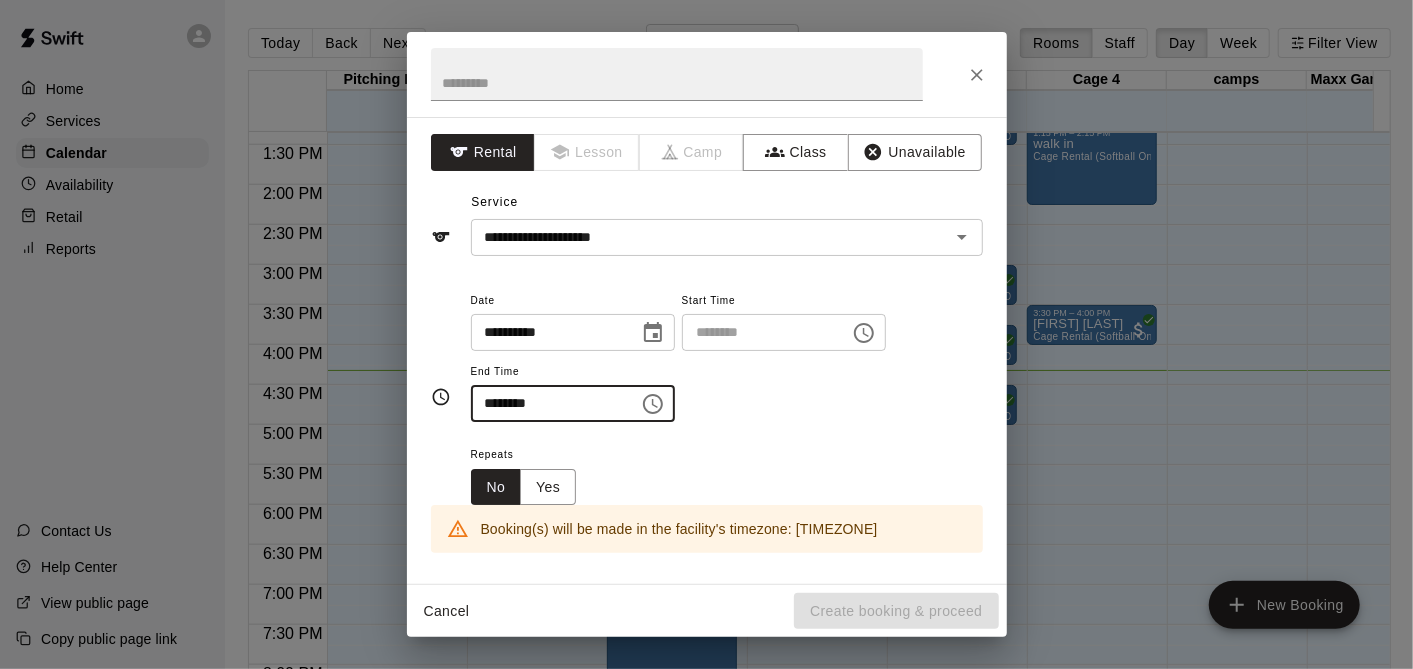 click on "********" at bounding box center [548, 403] 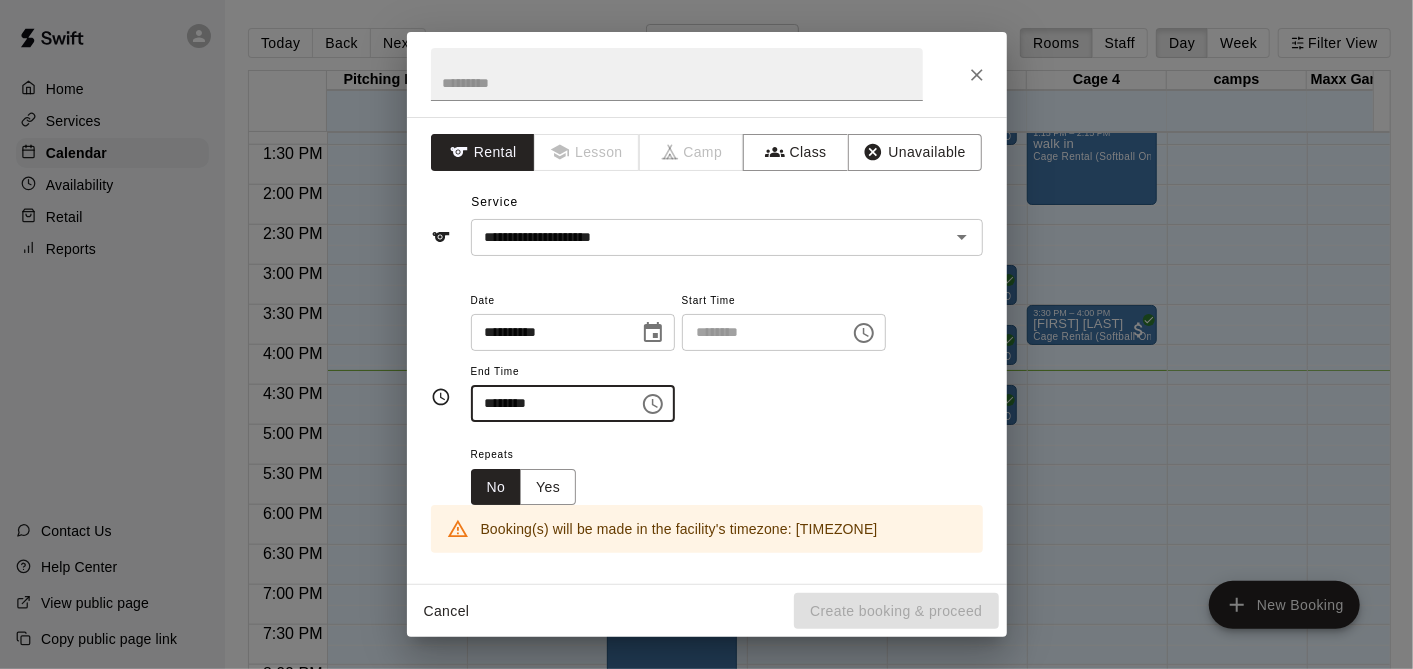 type on "********" 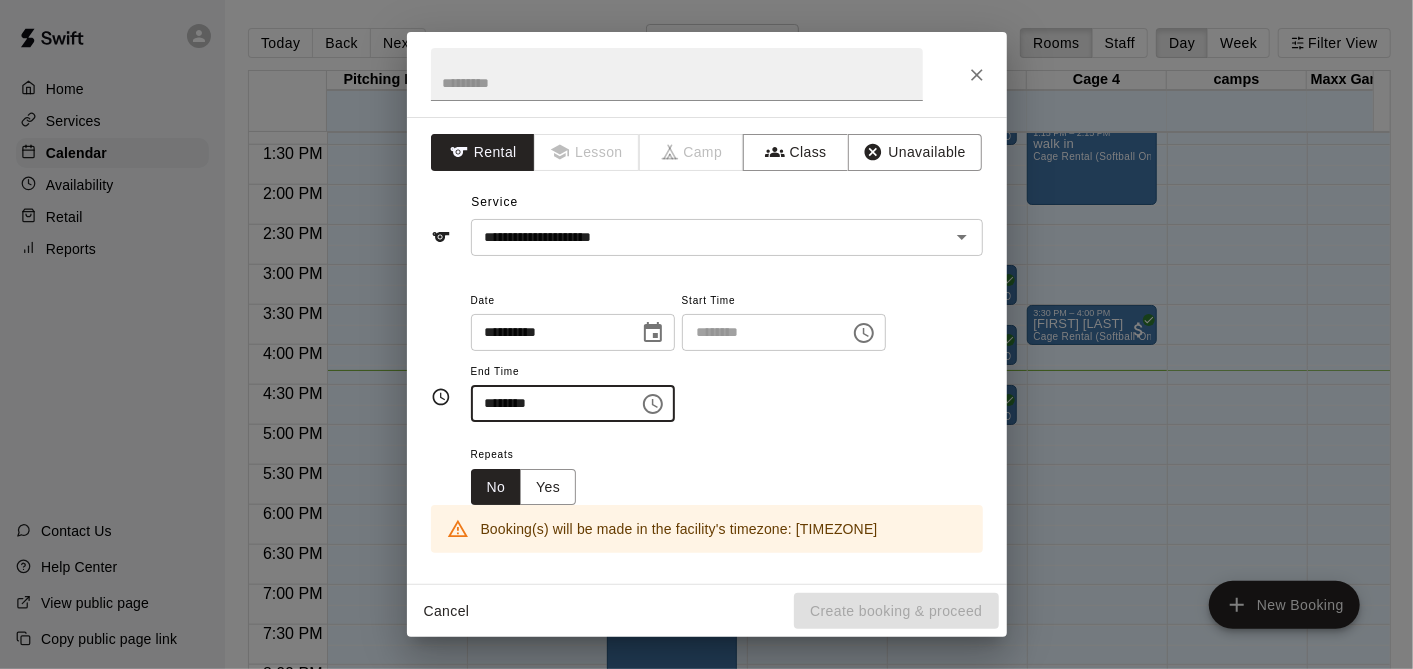 type 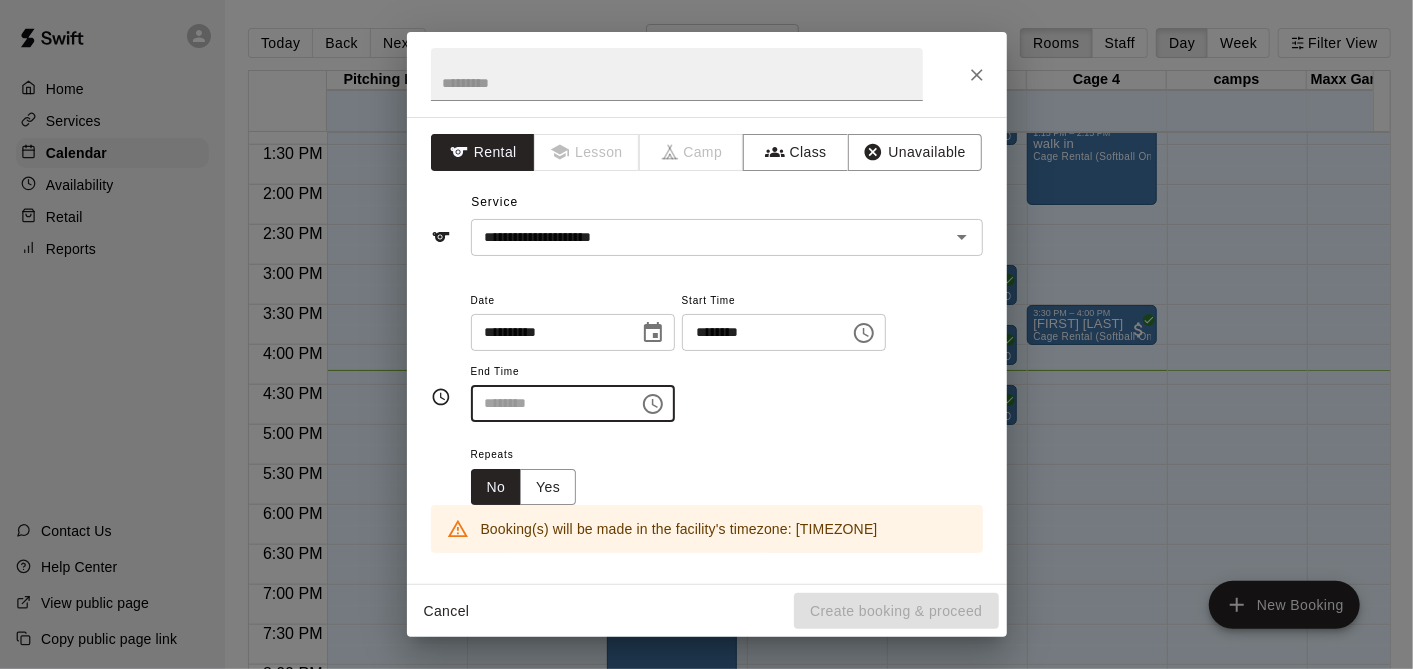click on "********" at bounding box center [759, 332] 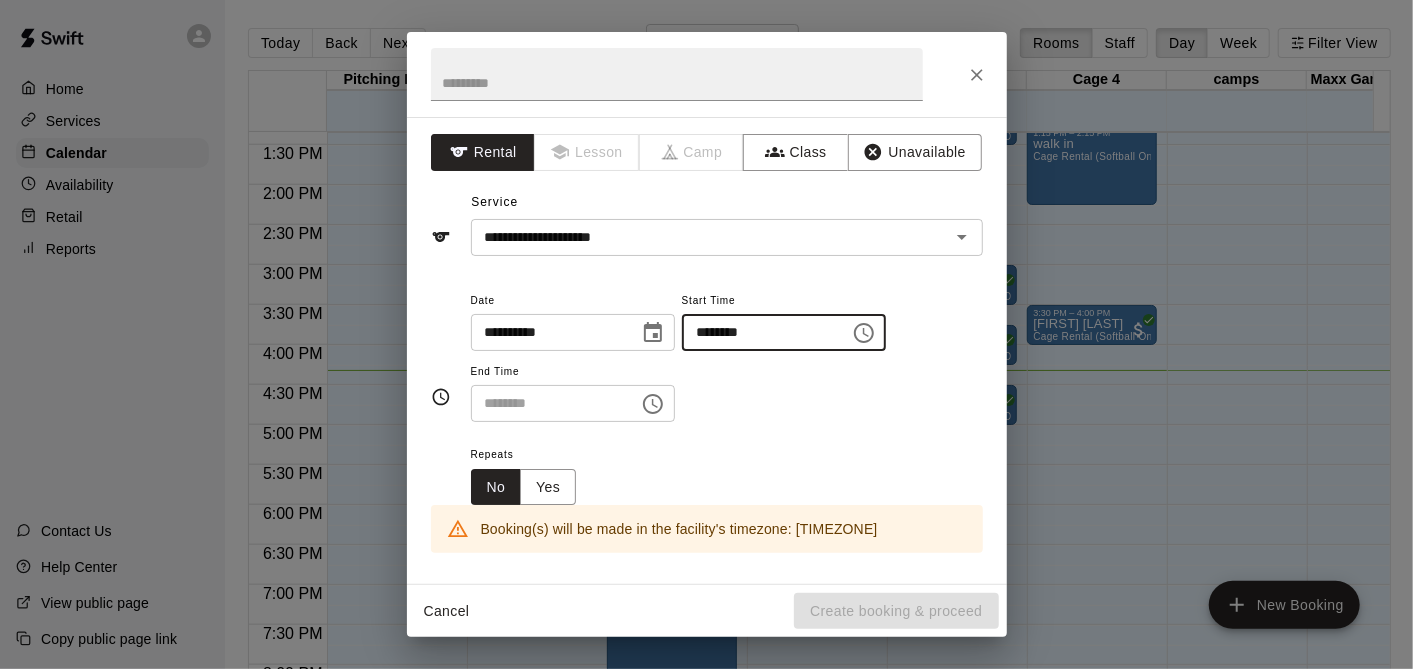 click on "********" at bounding box center [759, 332] 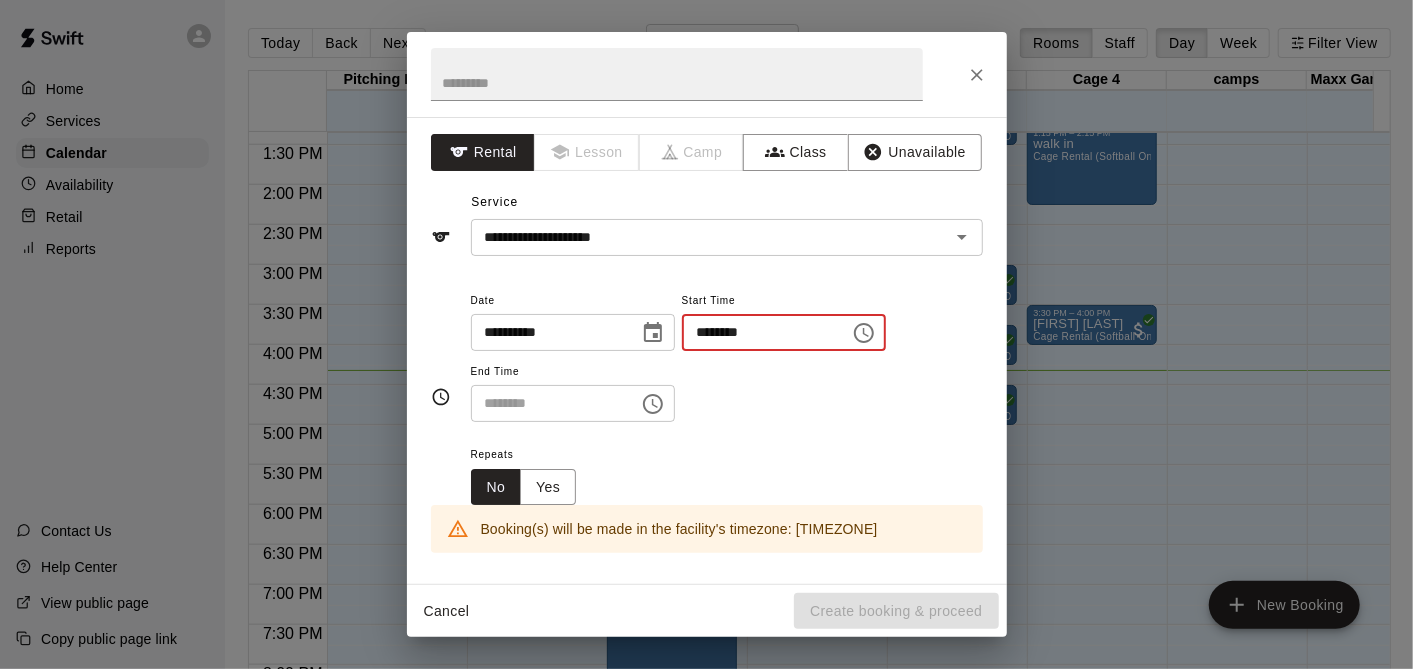 type on "********" 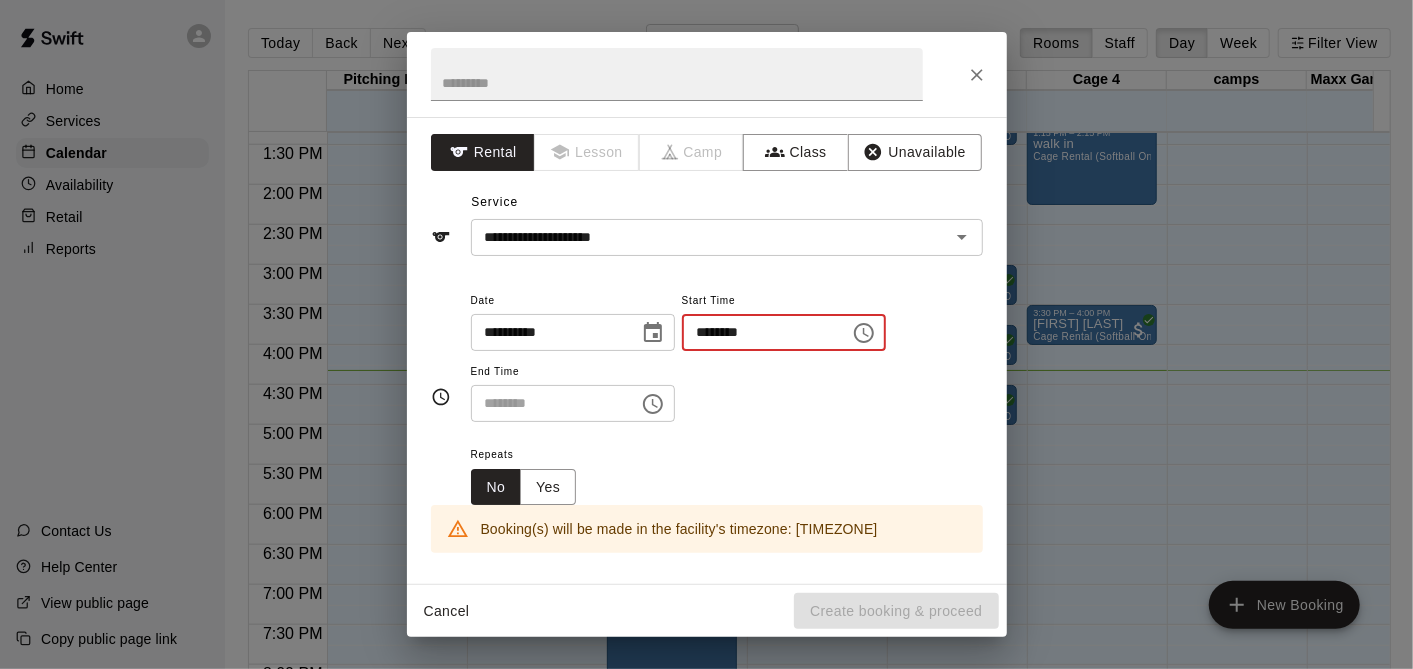 type on "********" 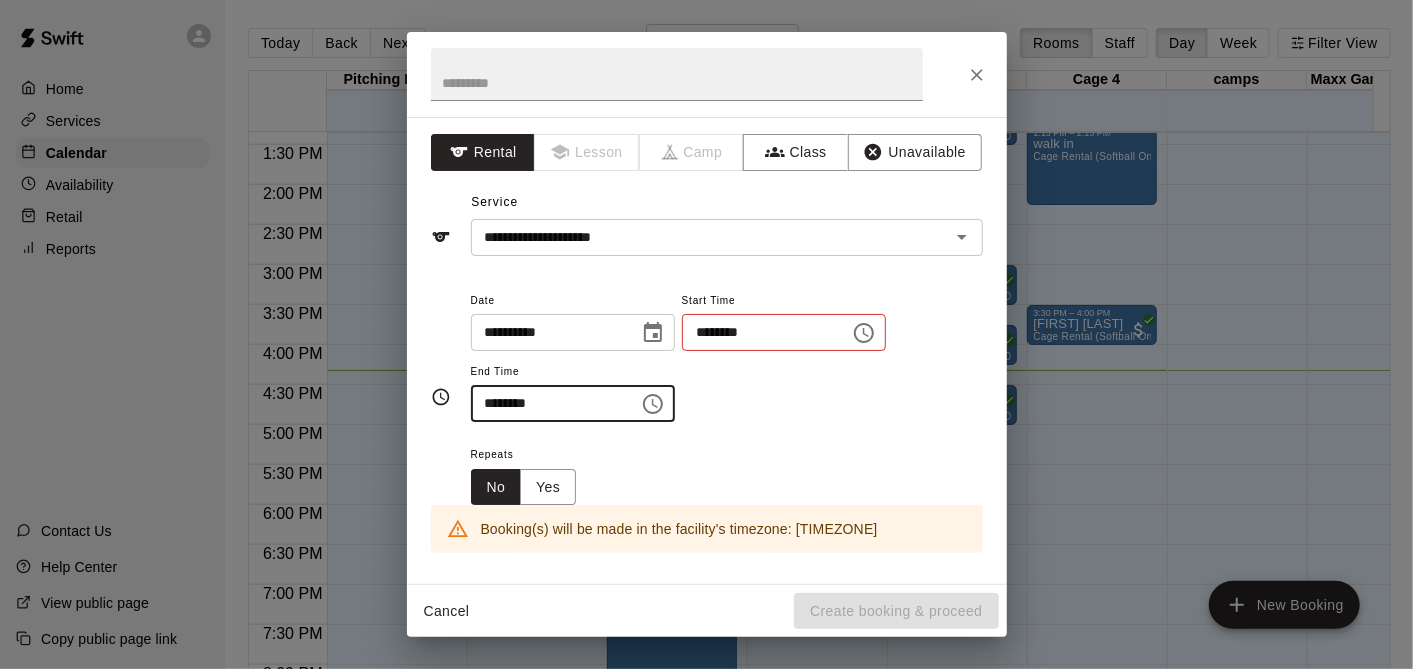 click on "********" at bounding box center (548, 403) 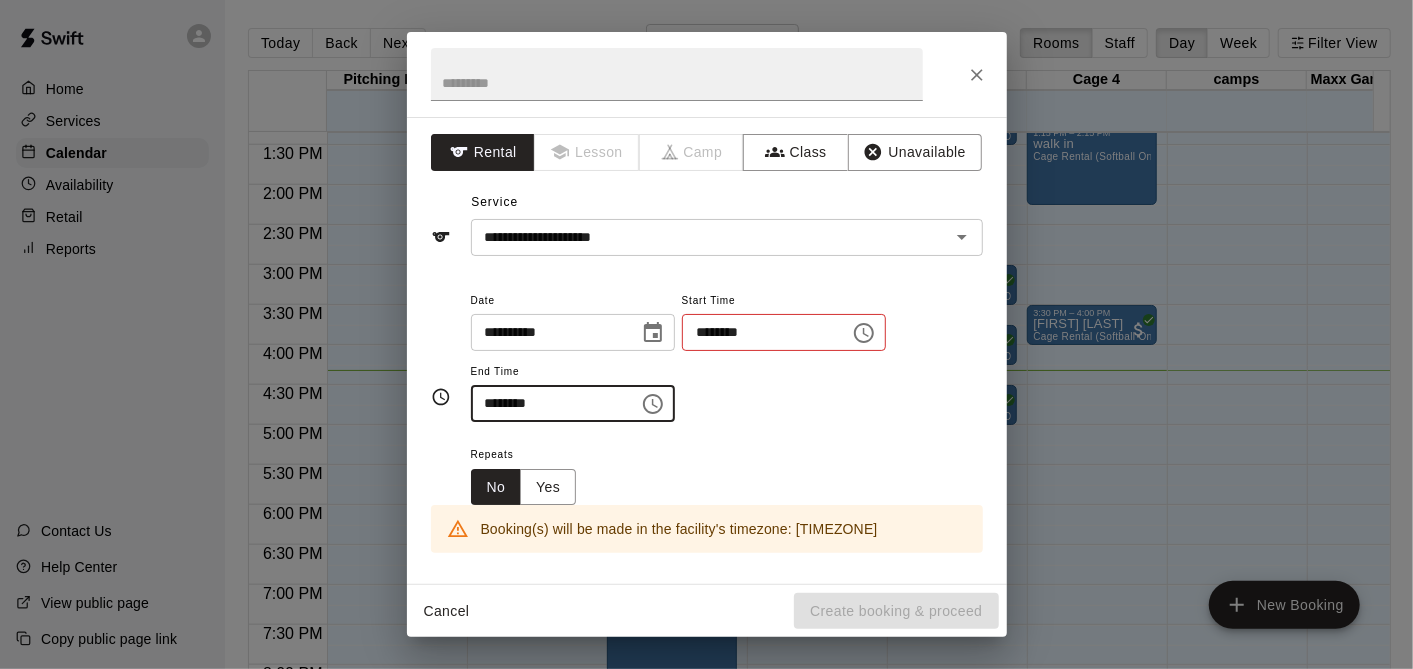 click on "********" at bounding box center [548, 403] 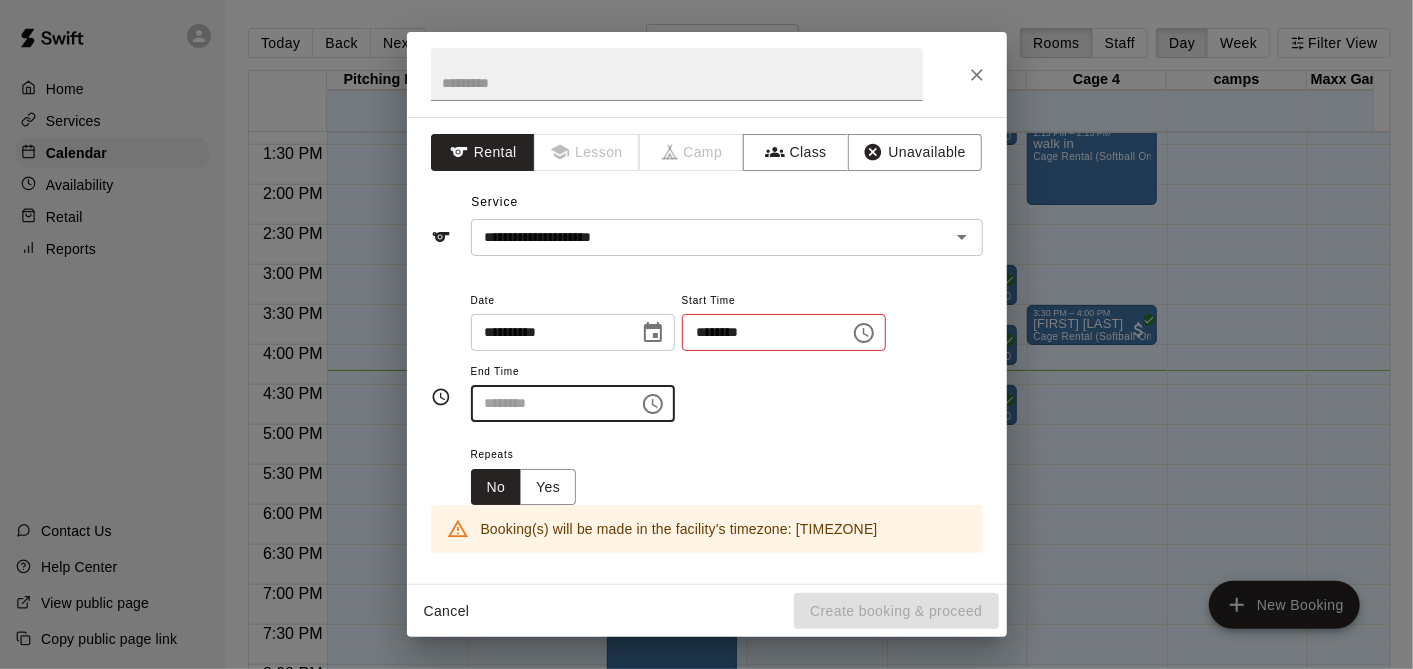 click on "********" at bounding box center (759, 332) 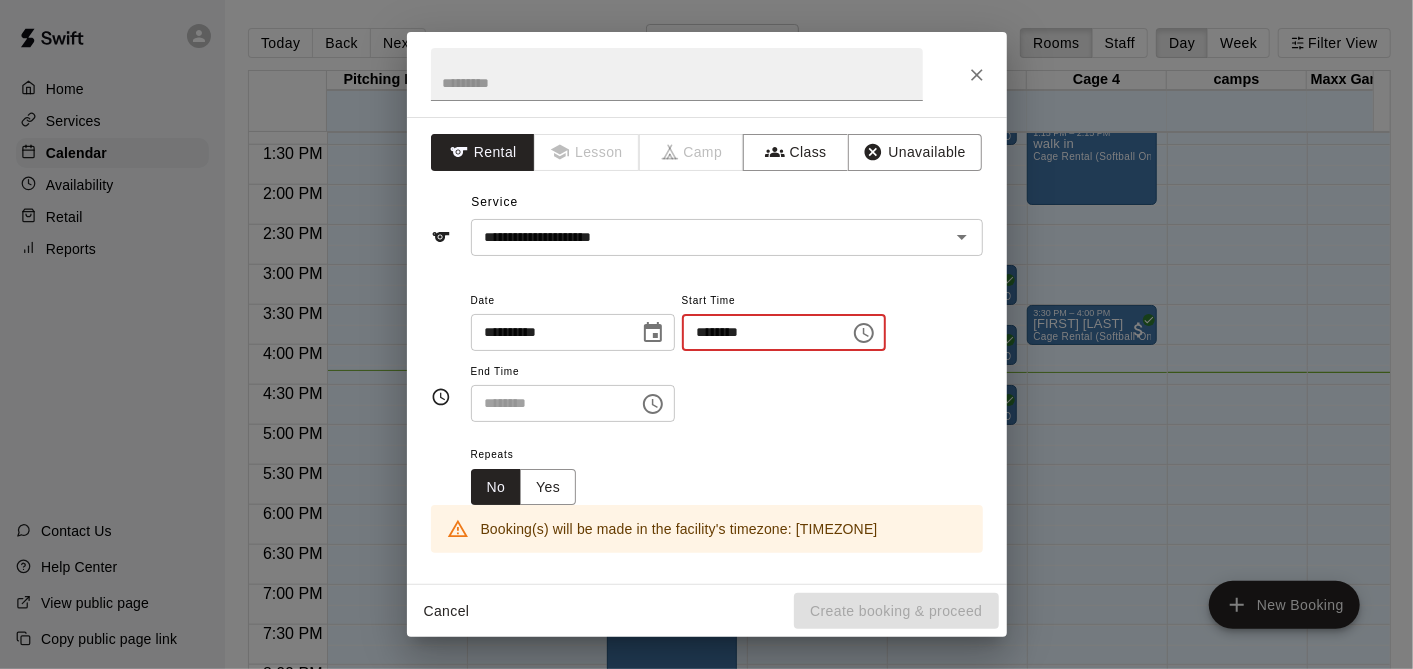 type on "********" 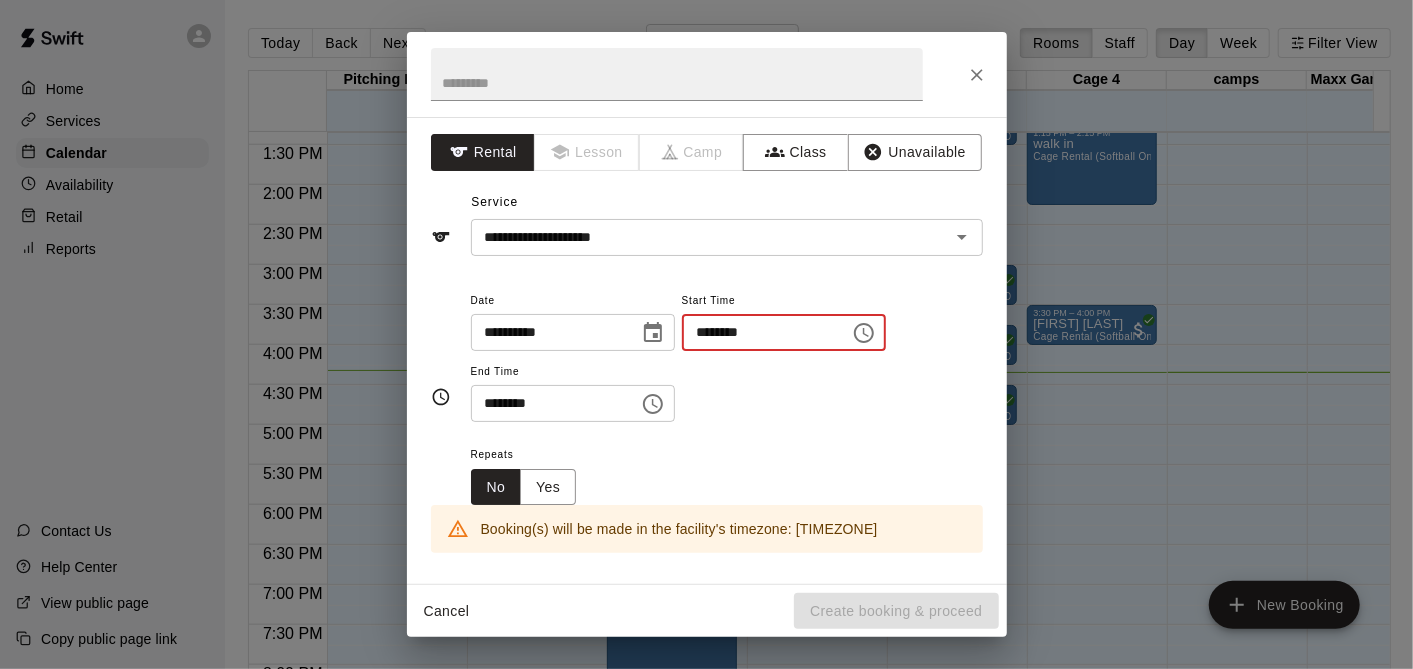 click on "********" at bounding box center (548, 403) 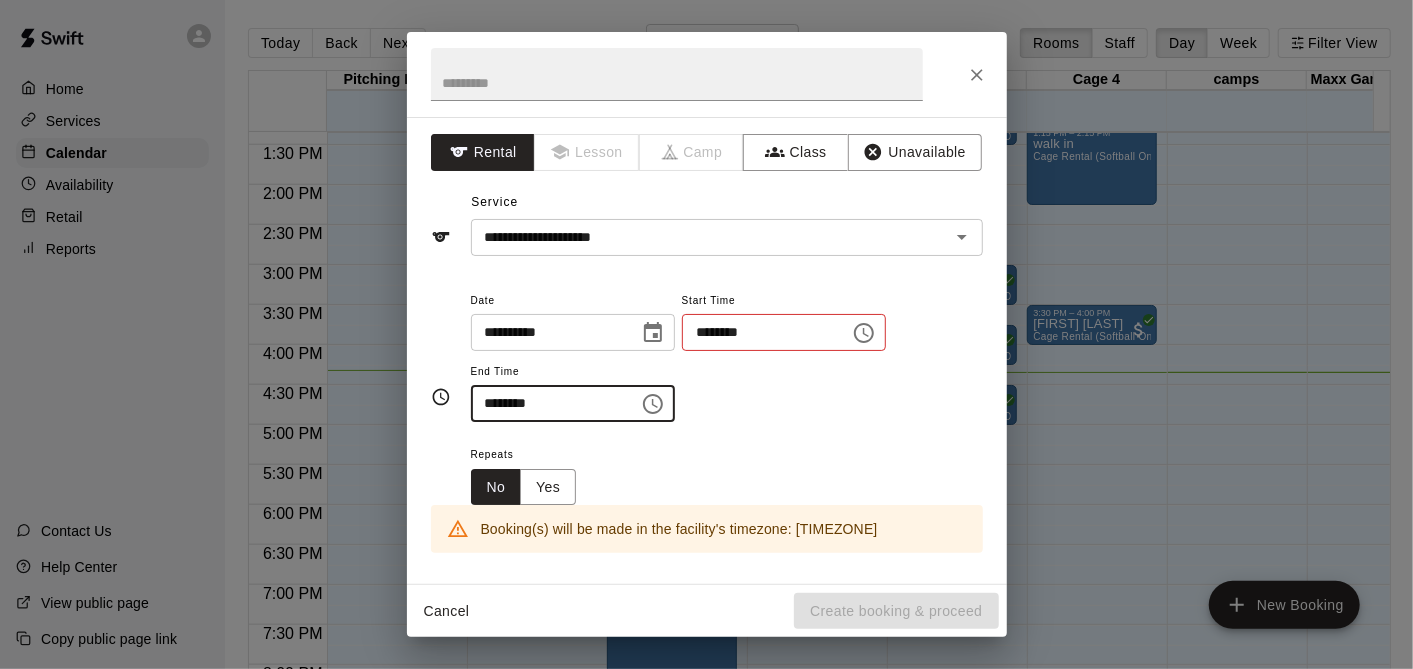 click on "********" at bounding box center [548, 403] 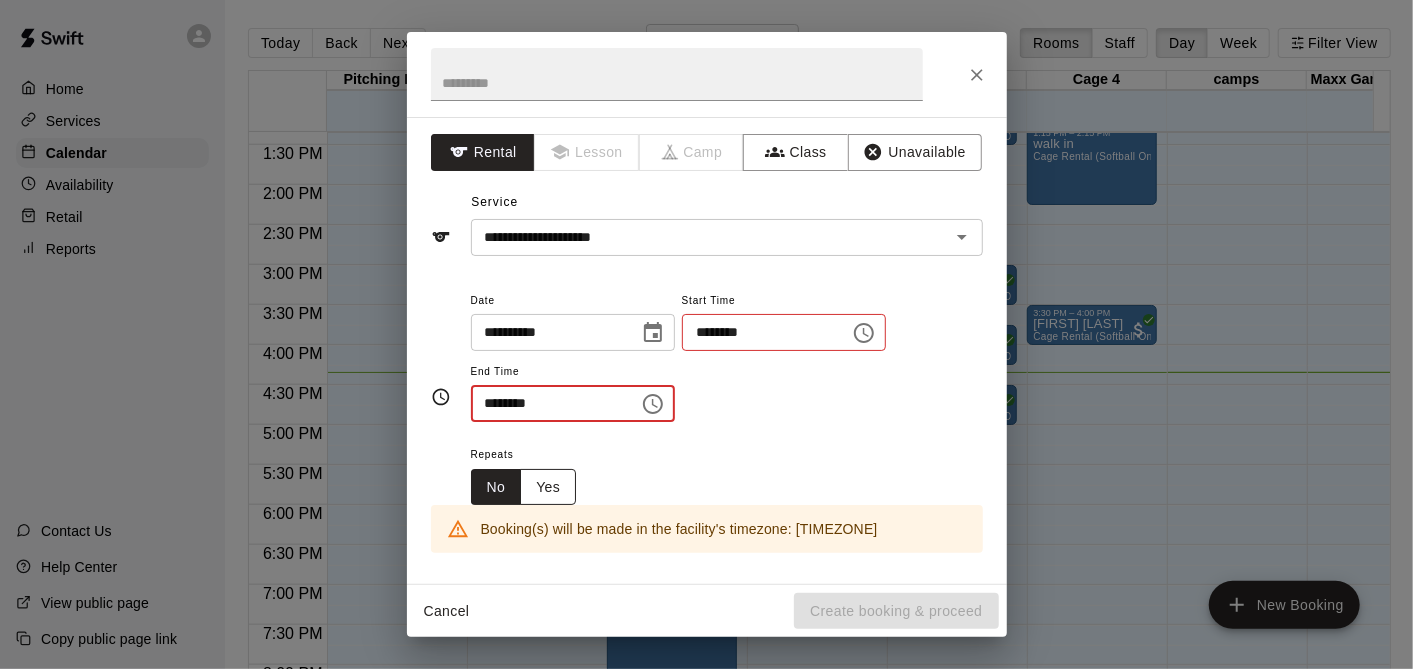 type on "********" 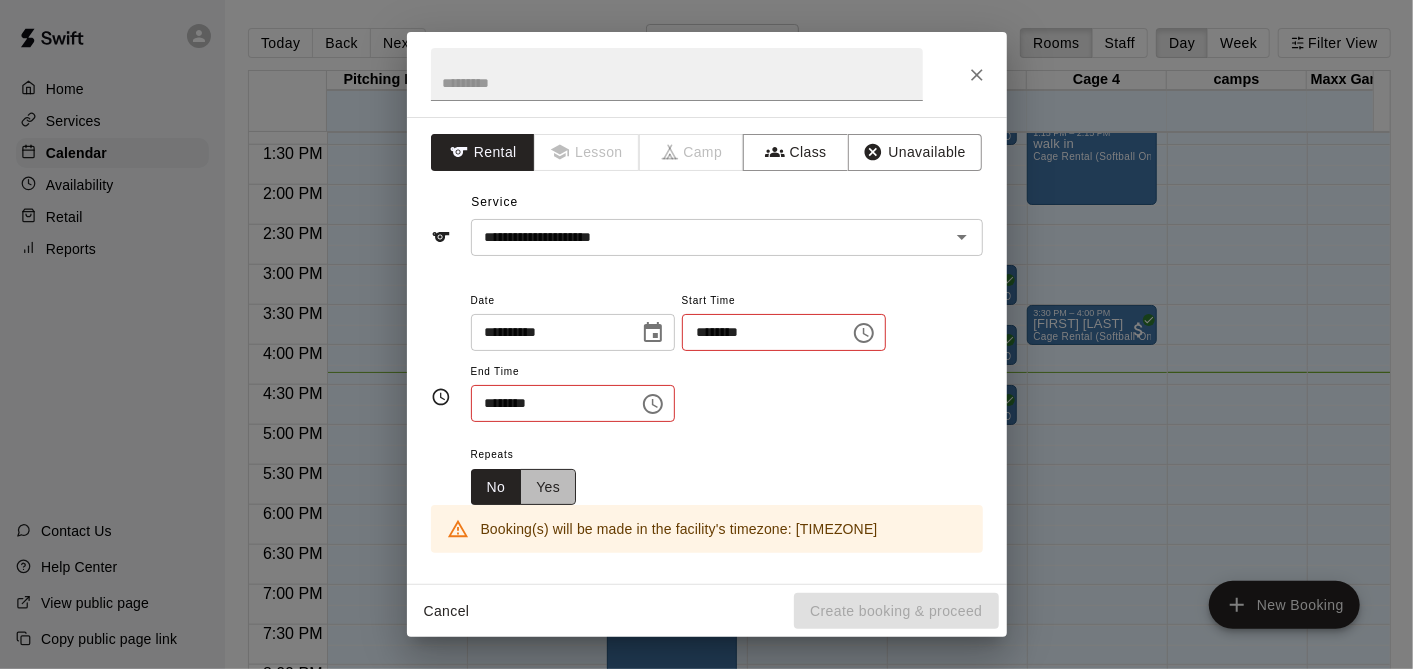 click on "Yes" at bounding box center (548, 487) 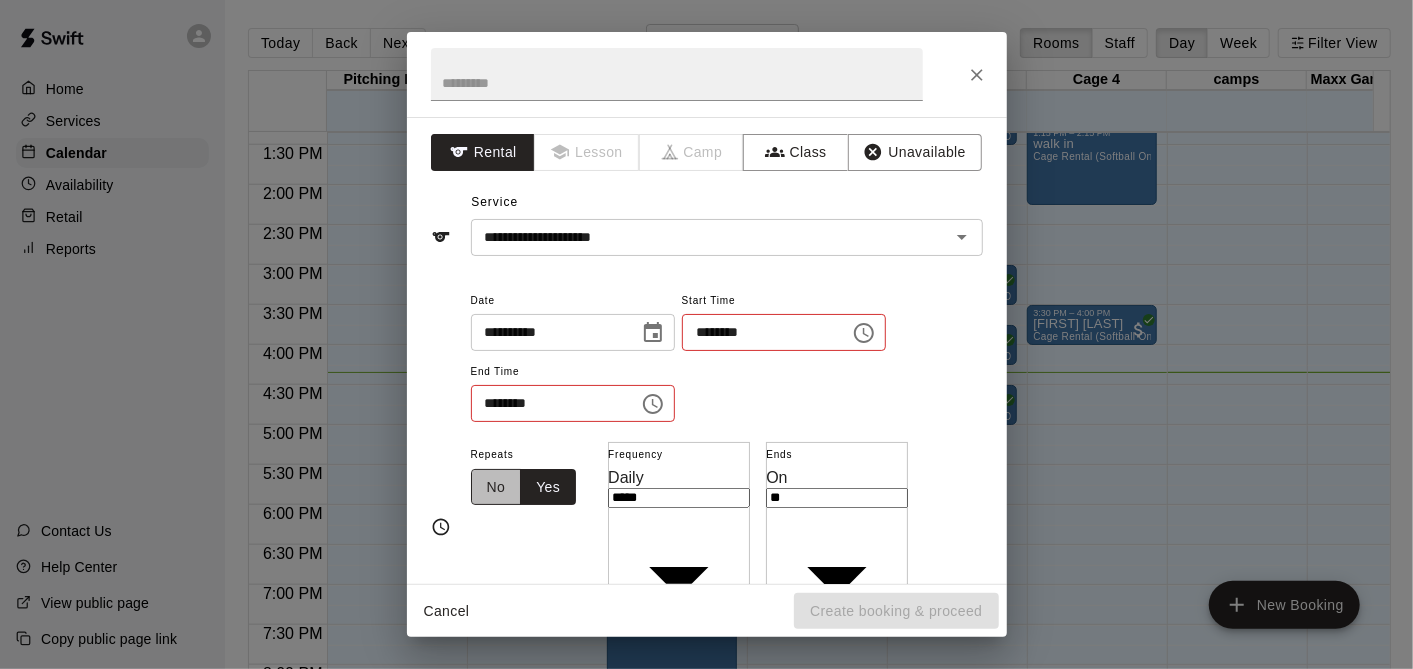 click on "No" at bounding box center (496, 487) 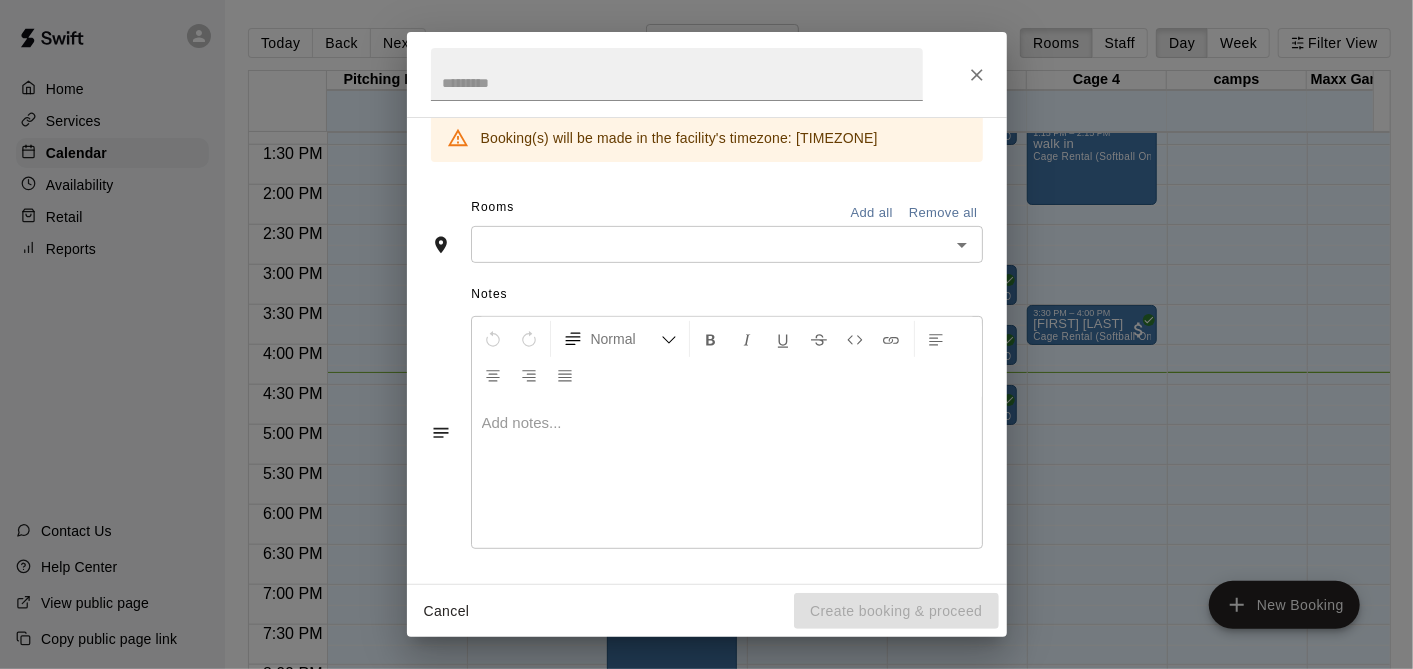 scroll, scrollTop: 0, scrollLeft: 0, axis: both 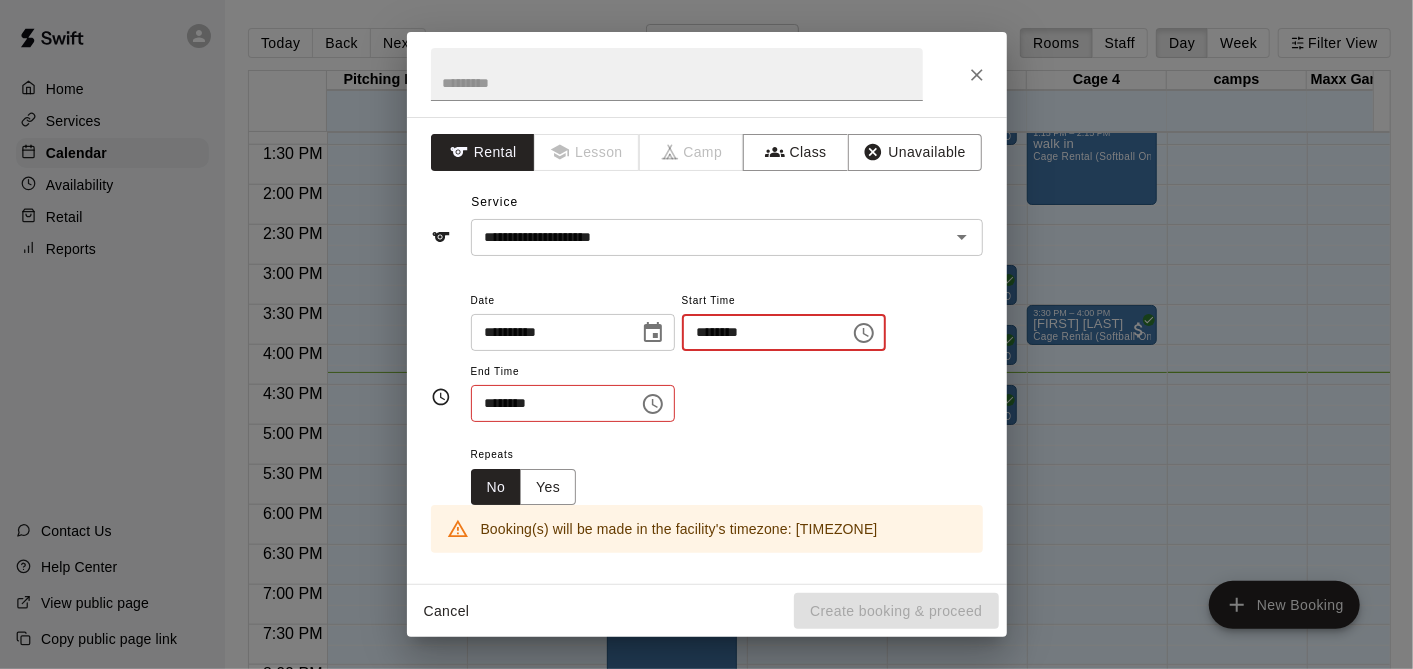 click on "********" at bounding box center [759, 332] 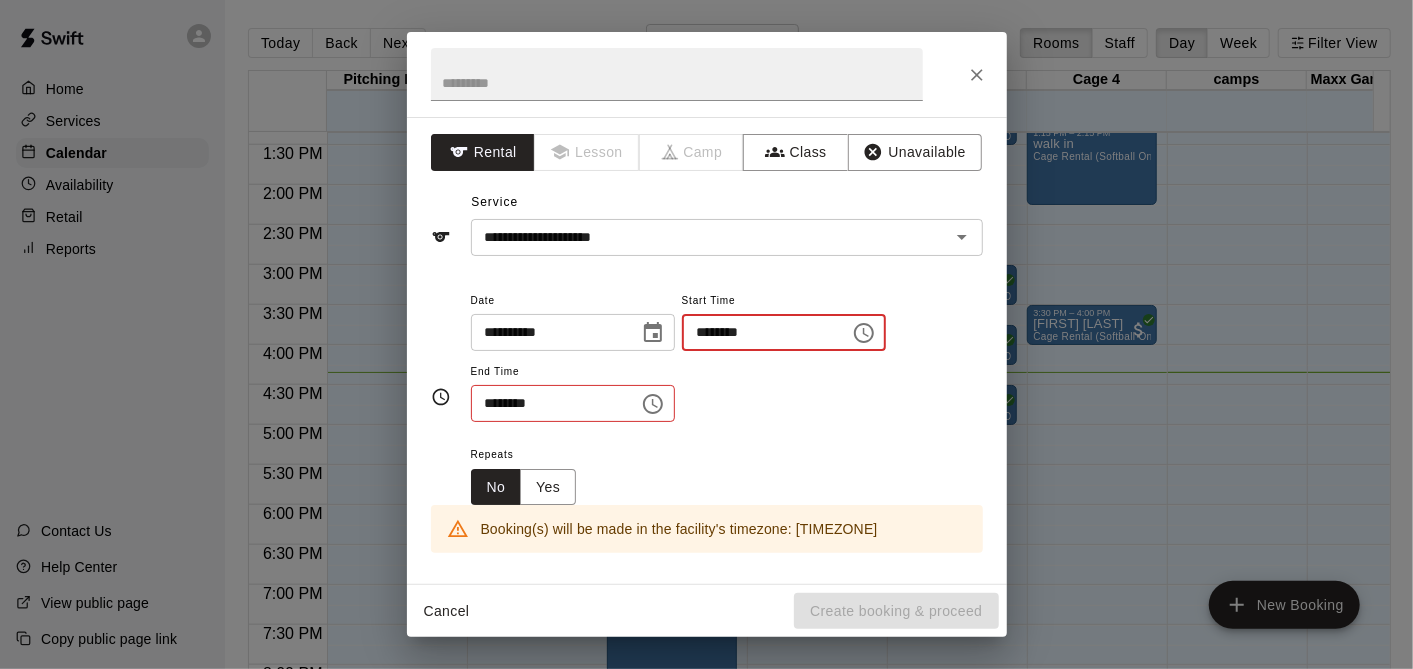 type on "********" 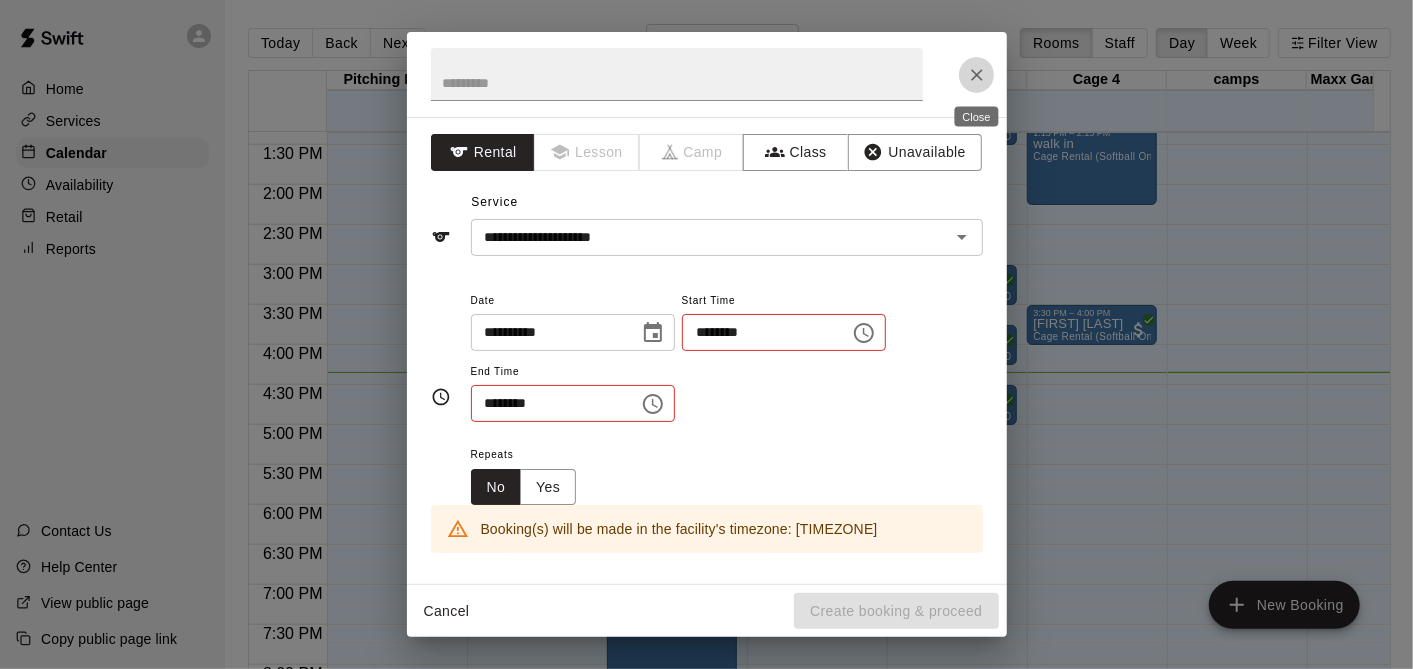 click 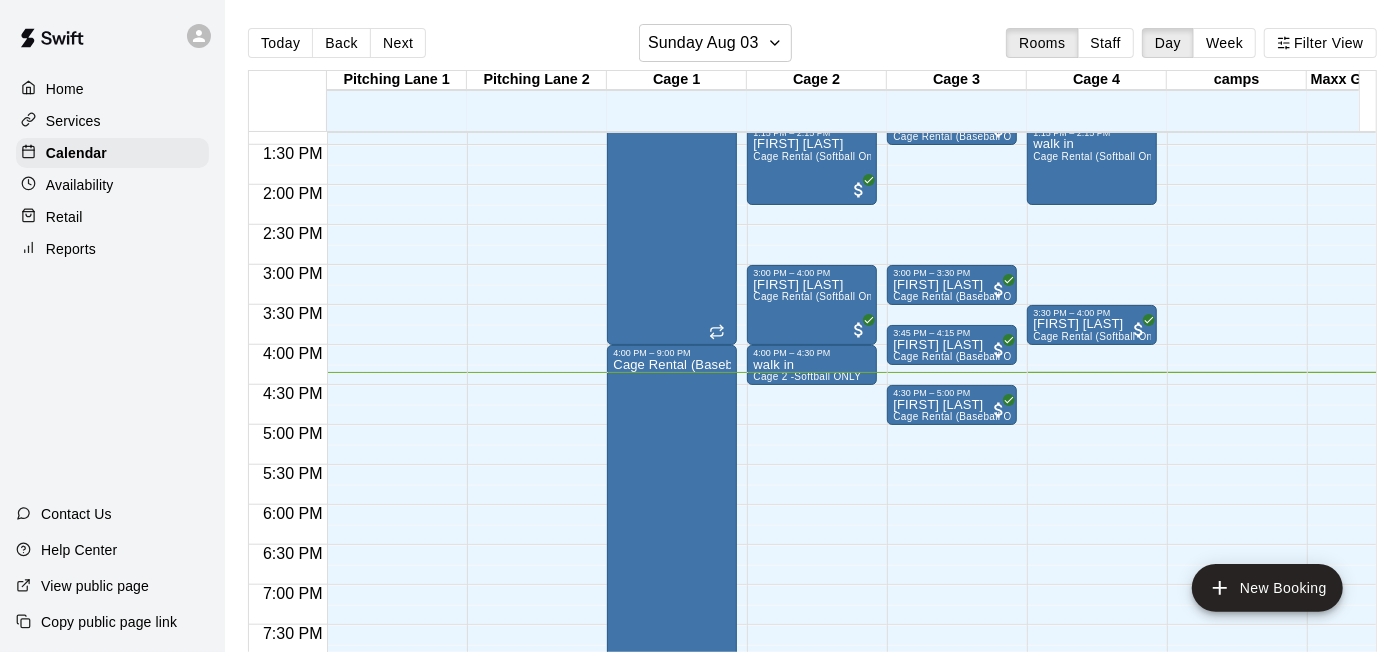 click on "12:00 AM – 9:00 AM Closed 9:00 PM – 11:59 PM Closed" at bounding box center (1232, 25) 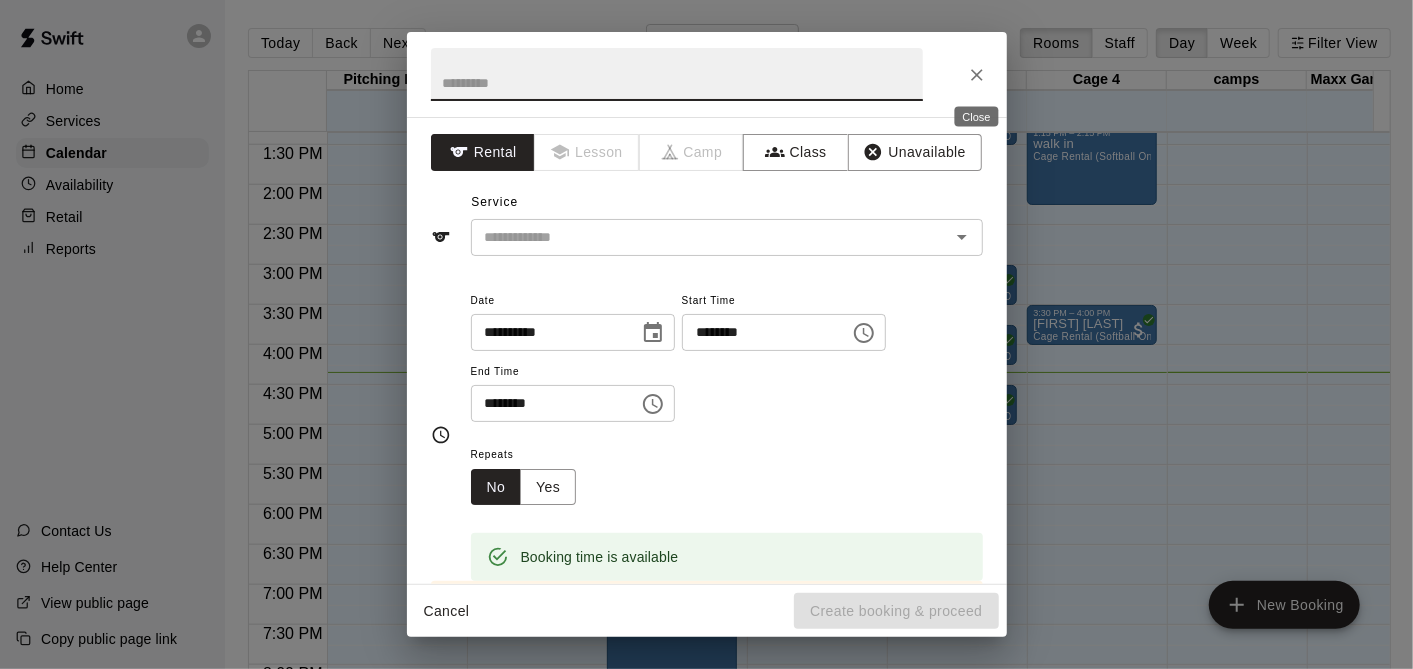 click at bounding box center [977, 75] 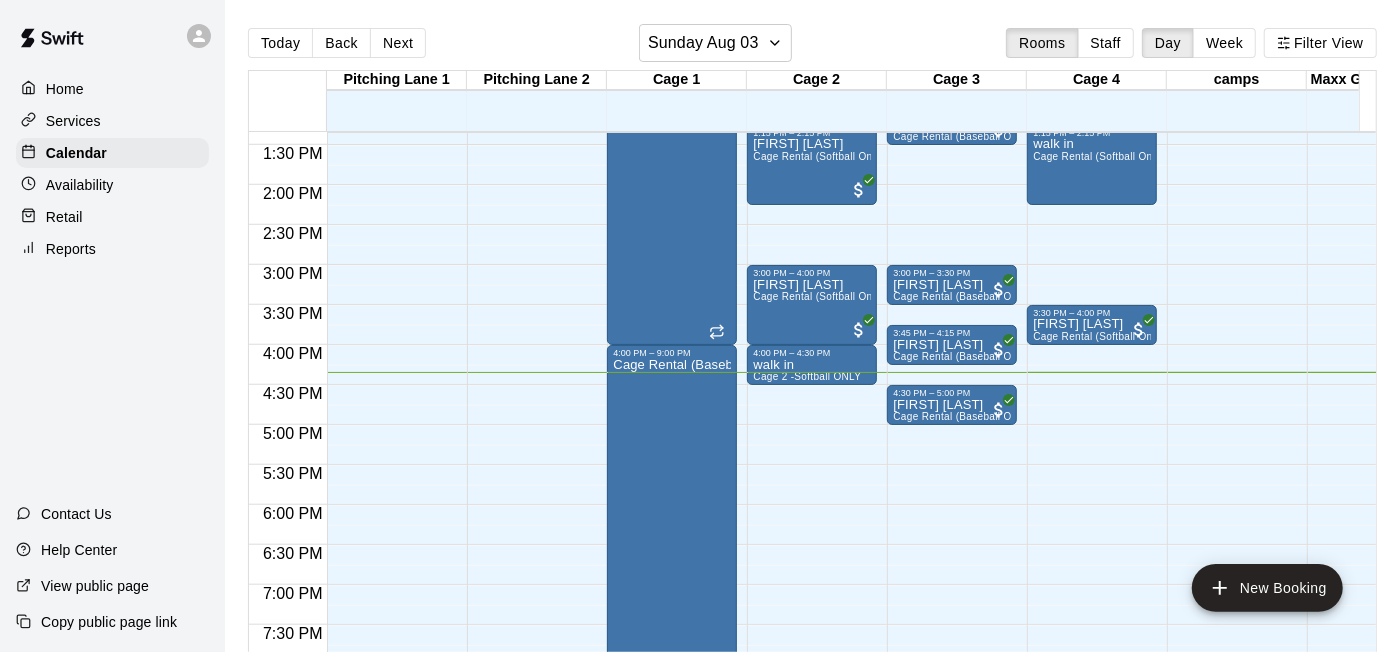 click on "12:00 AM – 9:00 AM Closed 10:30 AM – 11:30 AM [FIRST] [LAST] Cage Rental (Baseball Only) 1:15 PM – 2:15 PM walk in Cage Rental (Softball Only) 3:30 PM – 4:00 PM [FIRST] [LAST] Cage Rental (Softball Only) 9:00 PM – 11:59 PM Closed" at bounding box center [1092, 25] 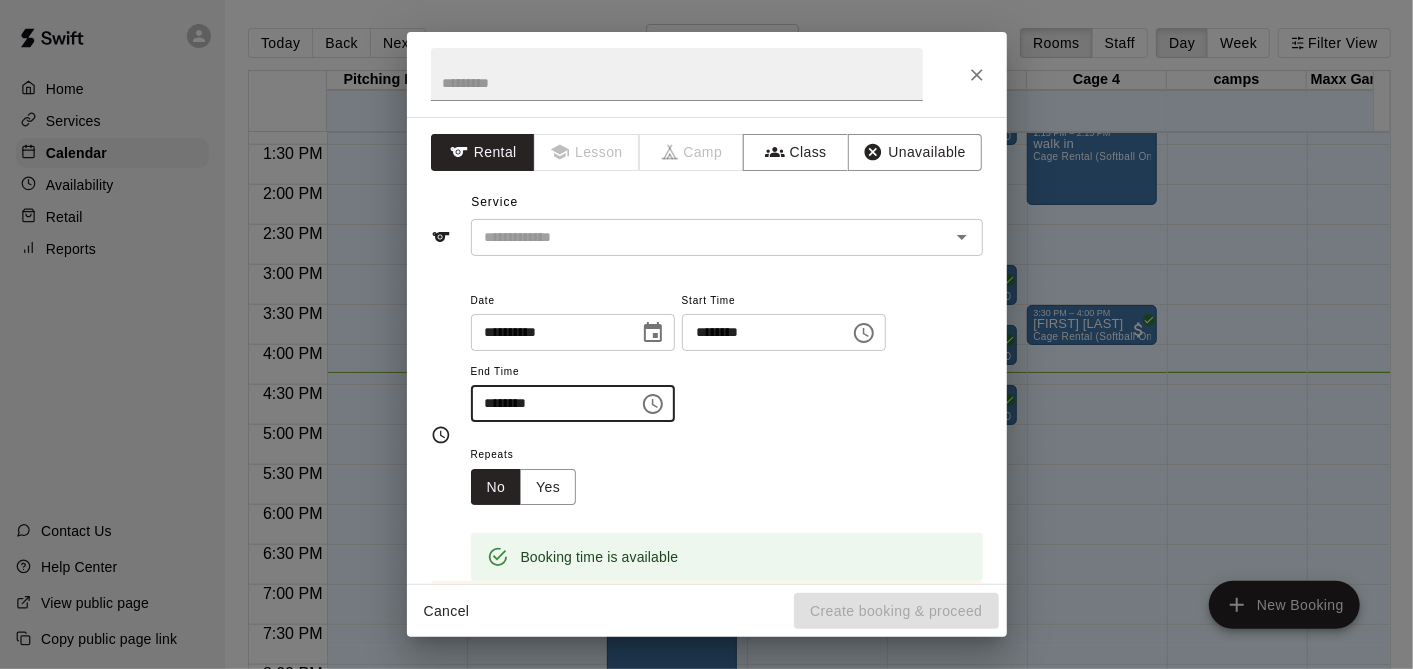 click on "********" at bounding box center (548, 403) 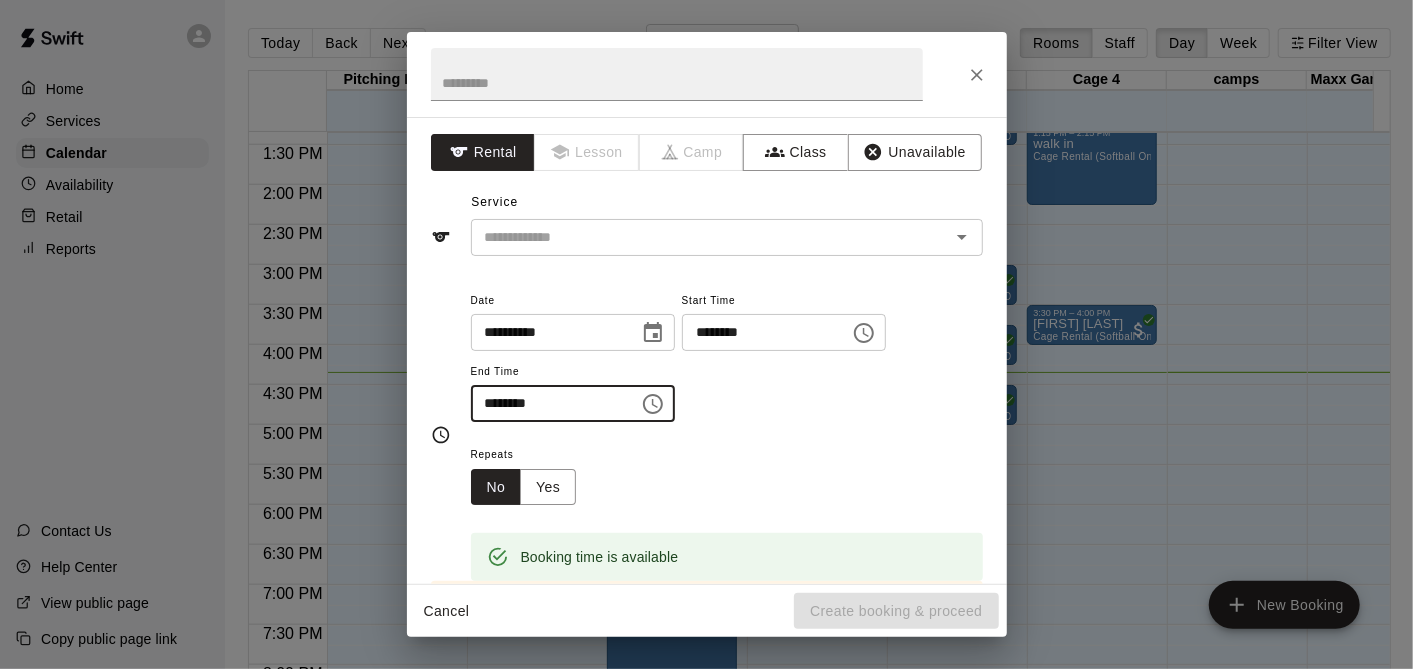 type on "********" 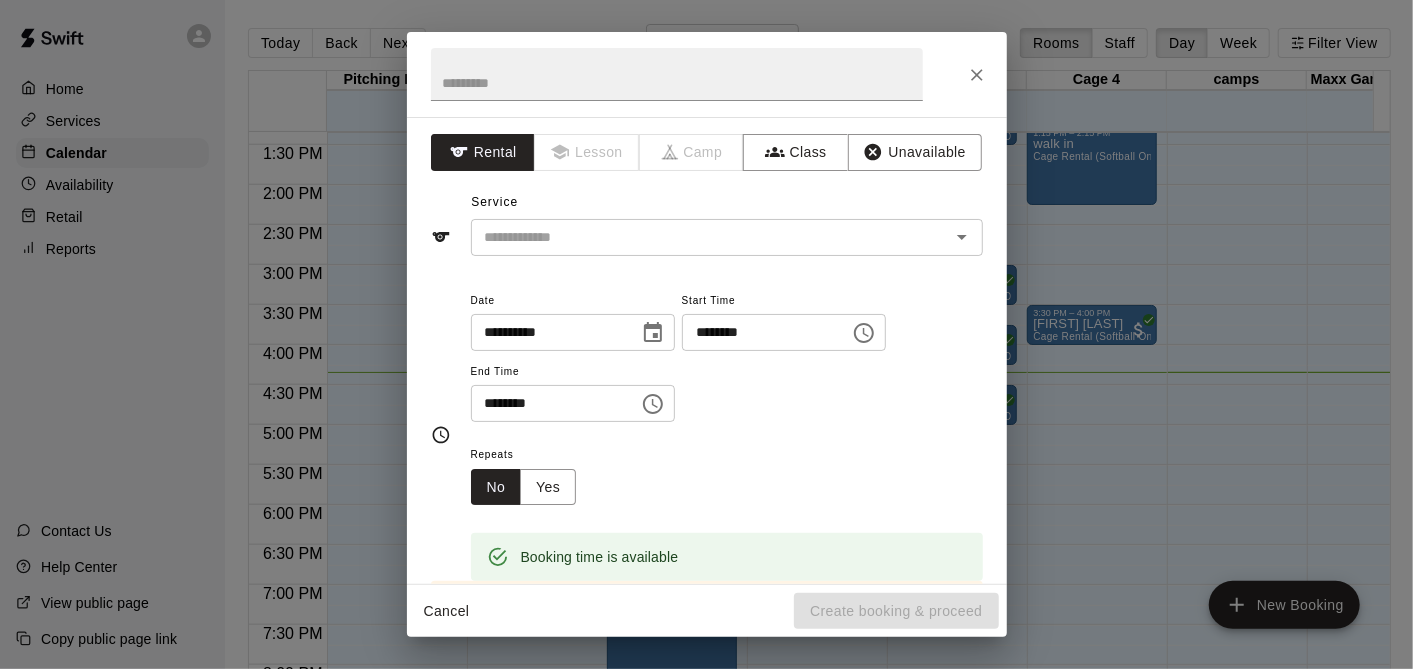 click on "Cancel Create booking & proceed" at bounding box center [707, 611] 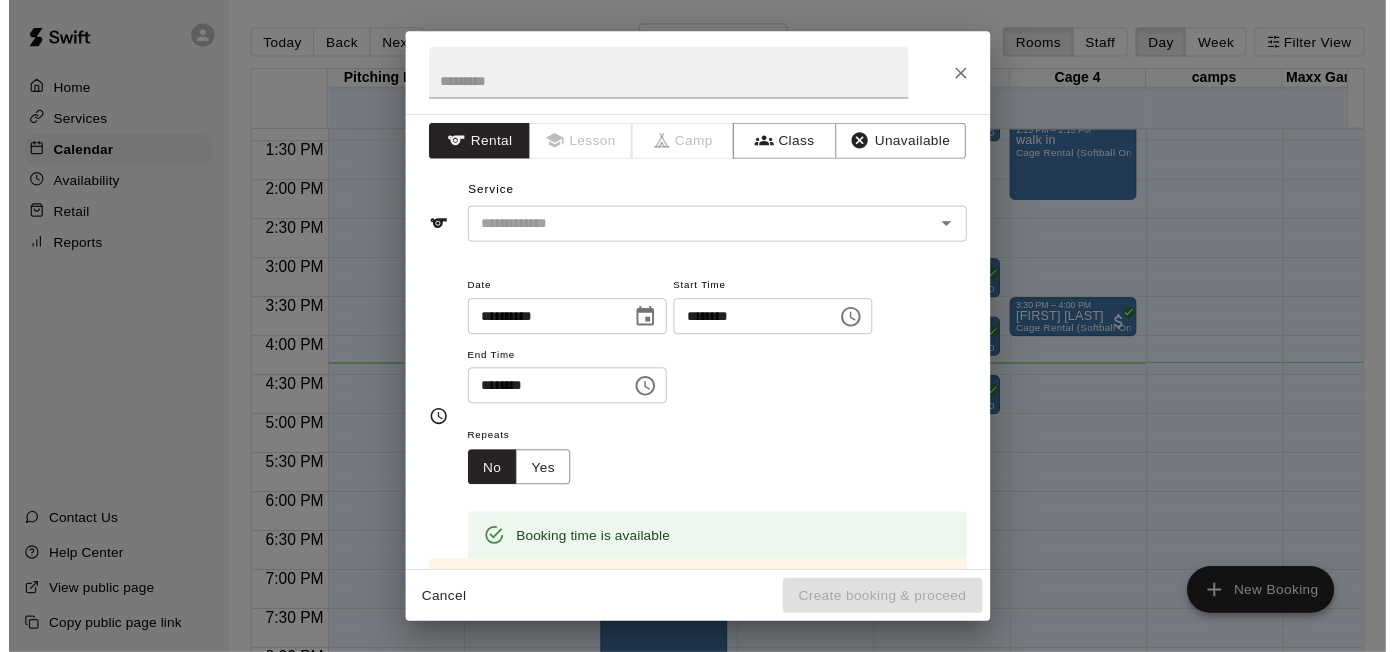 scroll, scrollTop: 3, scrollLeft: 0, axis: vertical 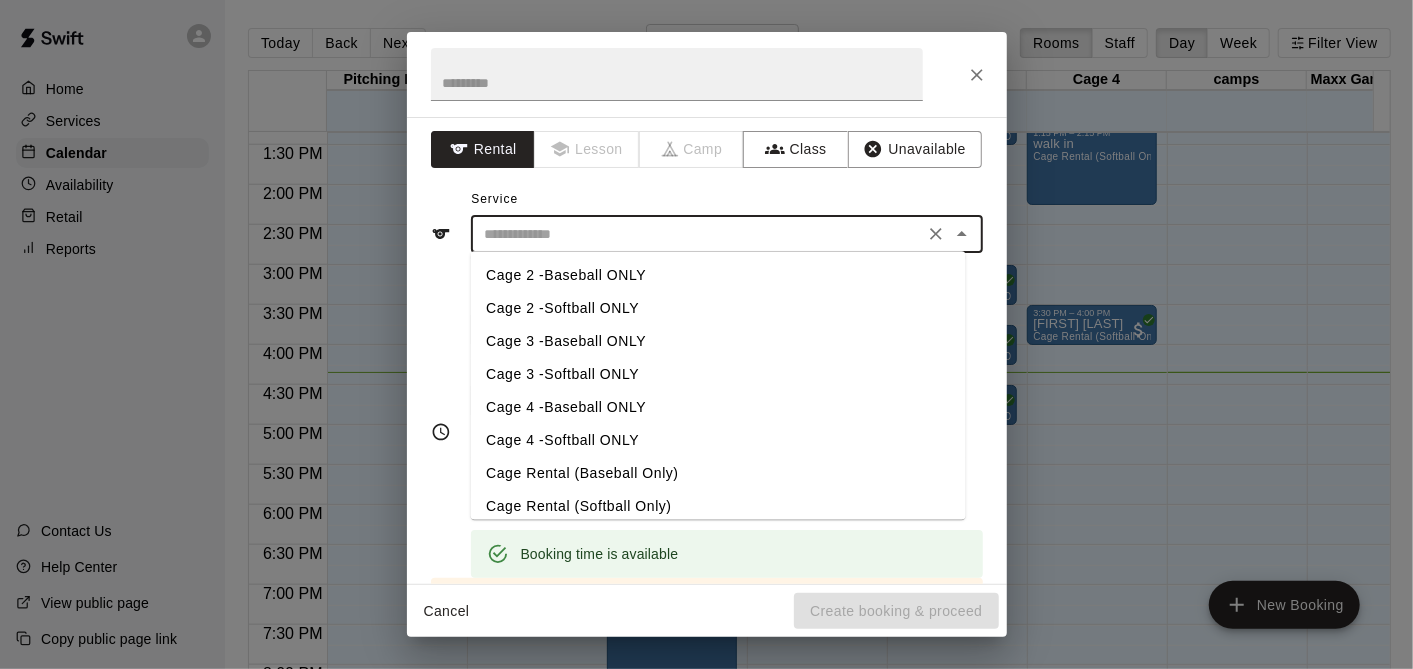 click at bounding box center [697, 234] 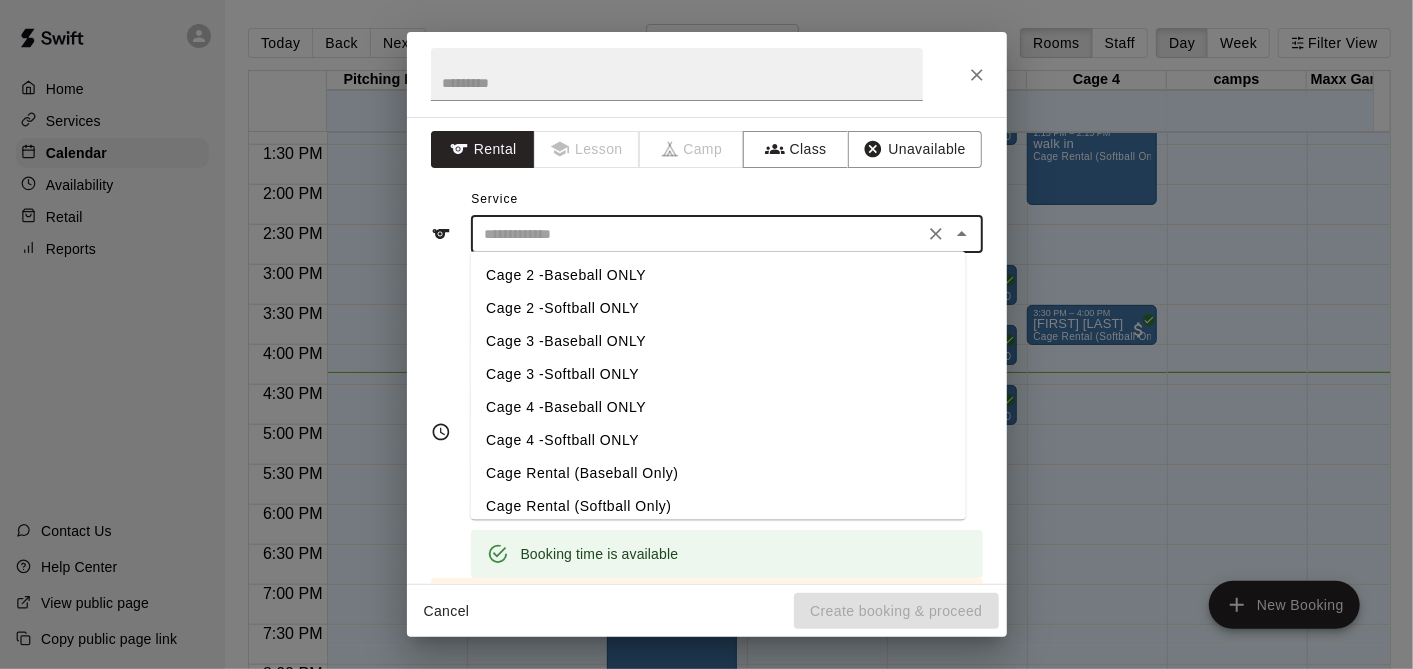 click on "Cage 4 -Softball ONLY" at bounding box center (717, 440) 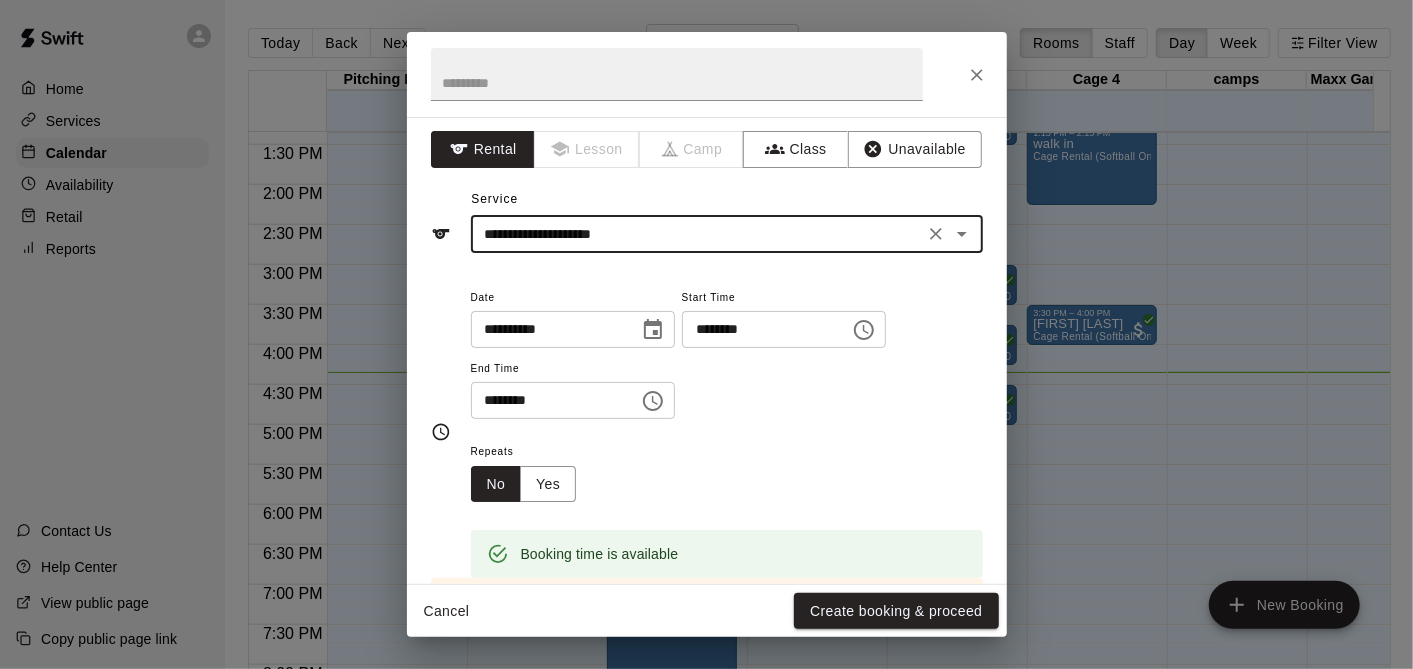 type on "**********" 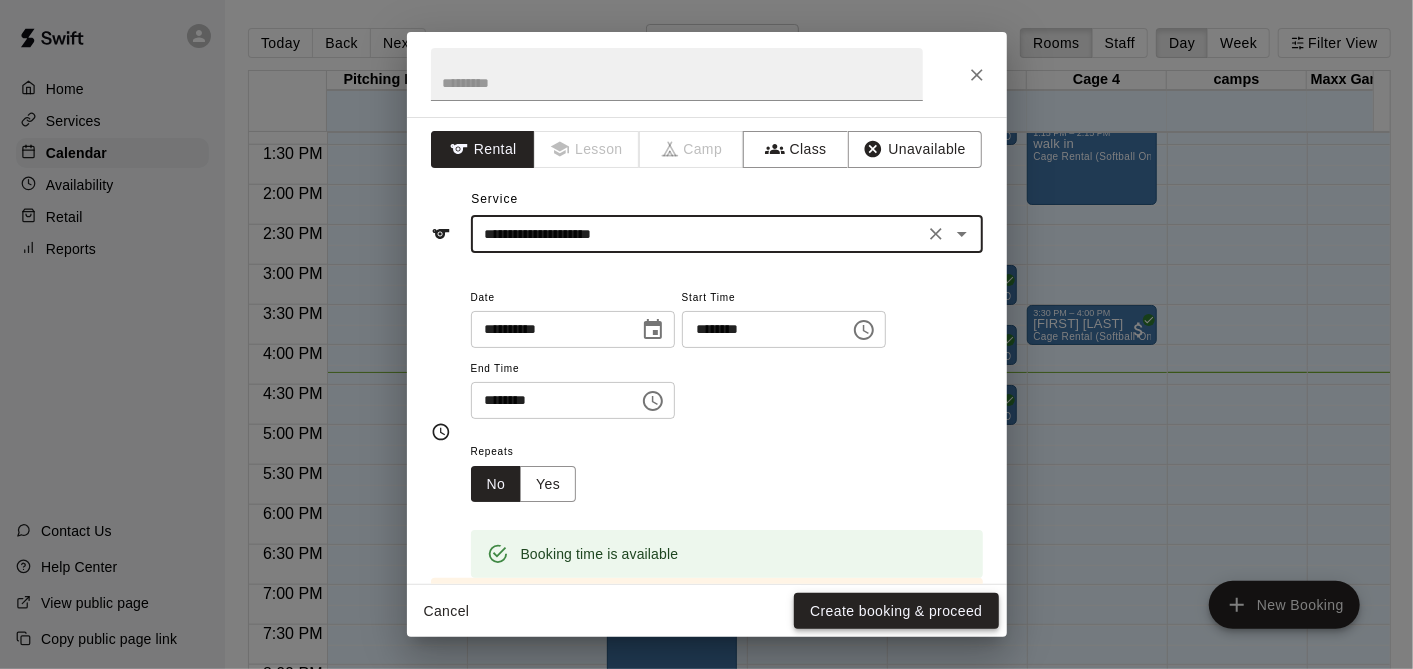 click on "Create booking & proceed" at bounding box center [896, 611] 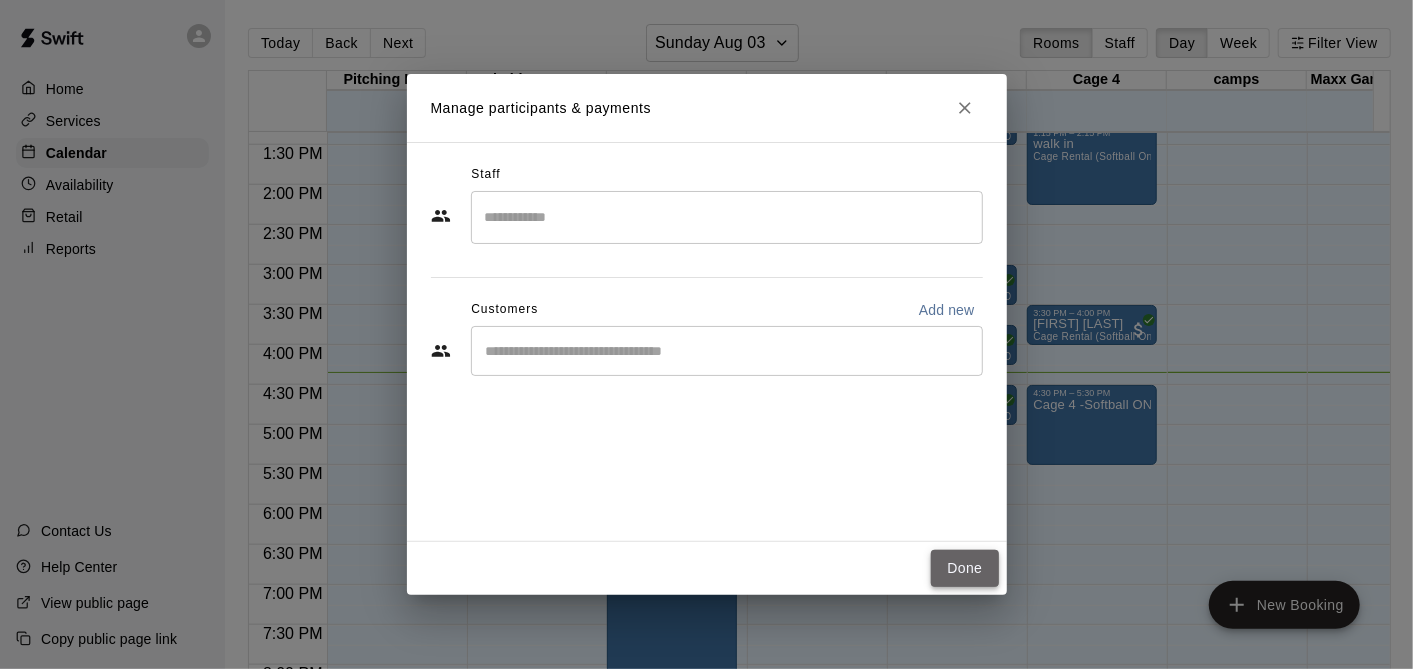 click on "Done" at bounding box center [964, 568] 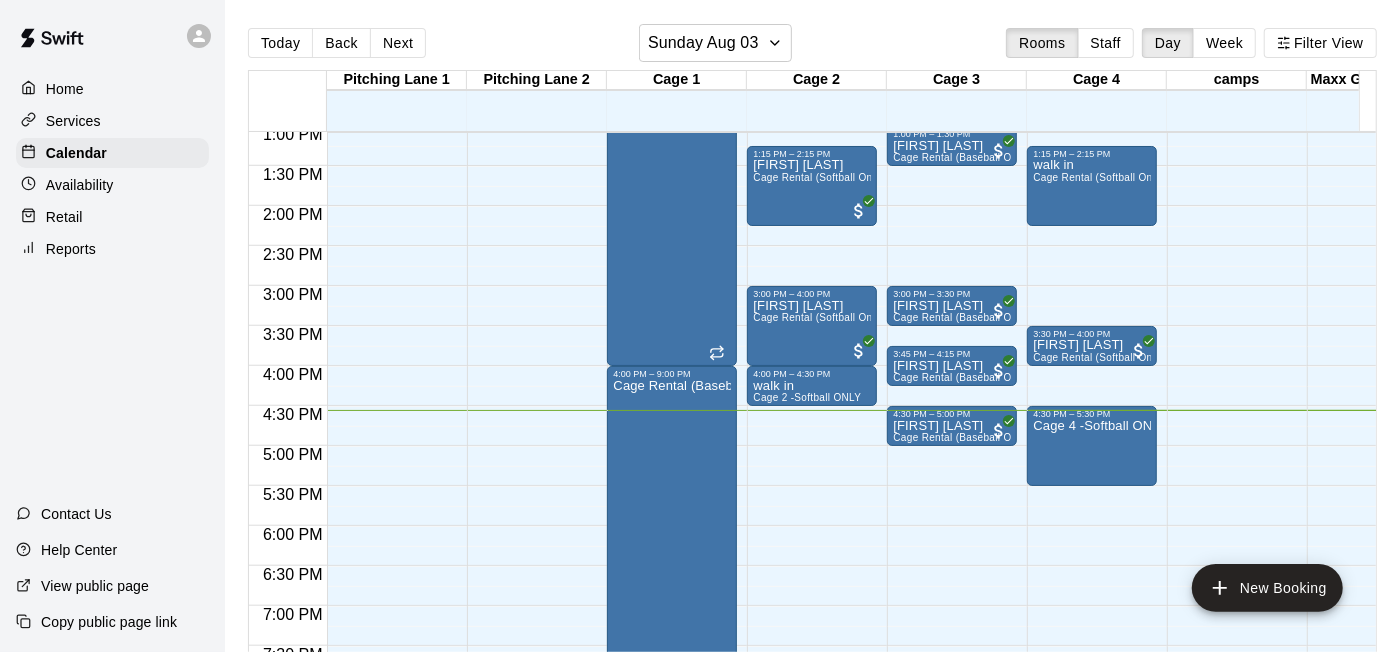 scroll, scrollTop: 1044, scrollLeft: 0, axis: vertical 